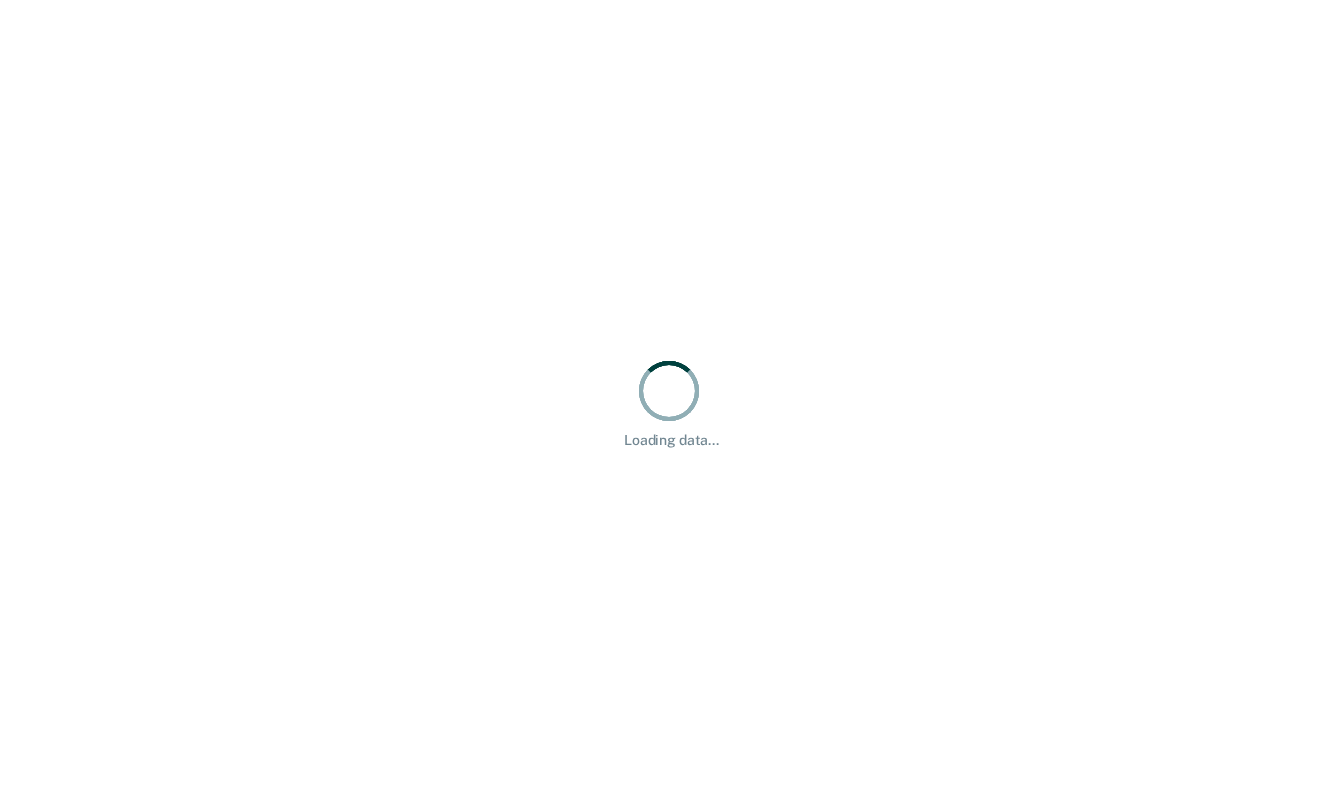 scroll, scrollTop: 0, scrollLeft: 0, axis: both 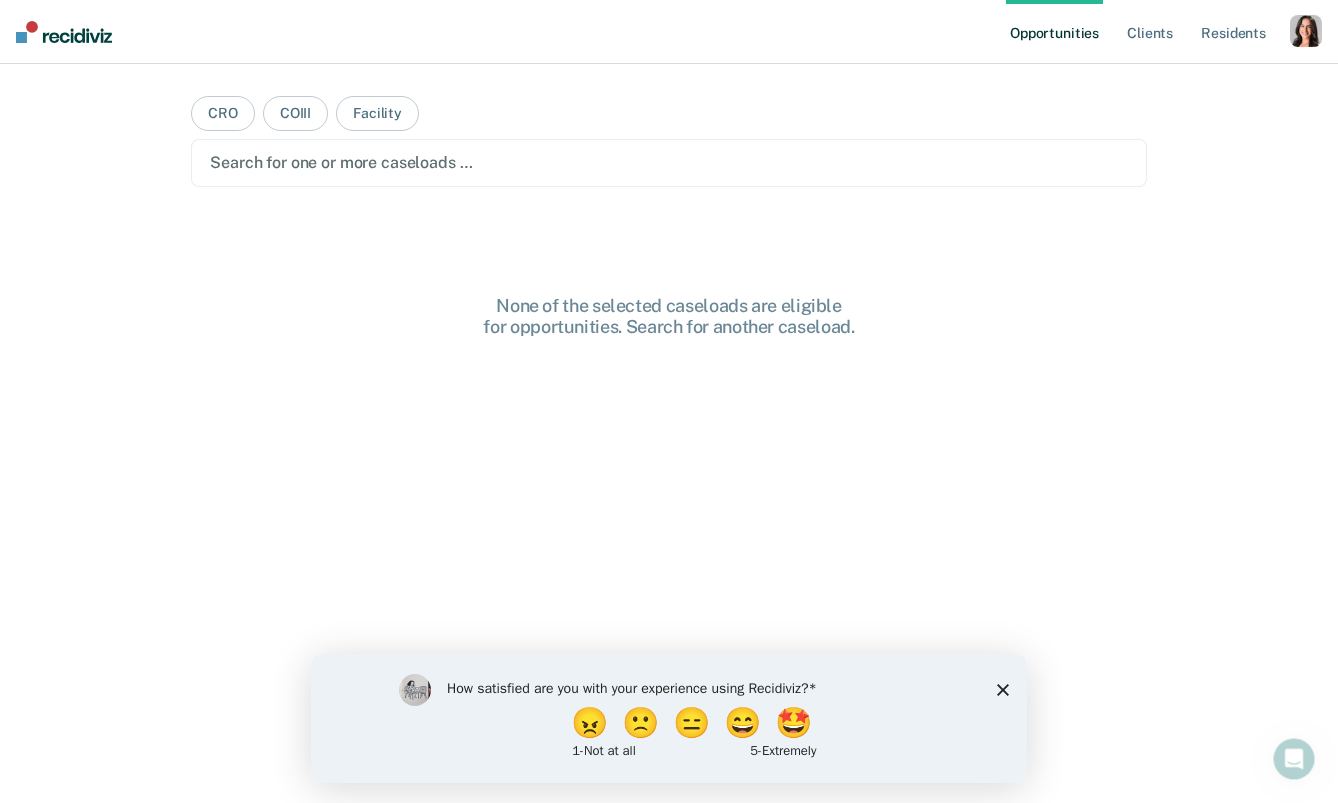 click at bounding box center (1306, 31) 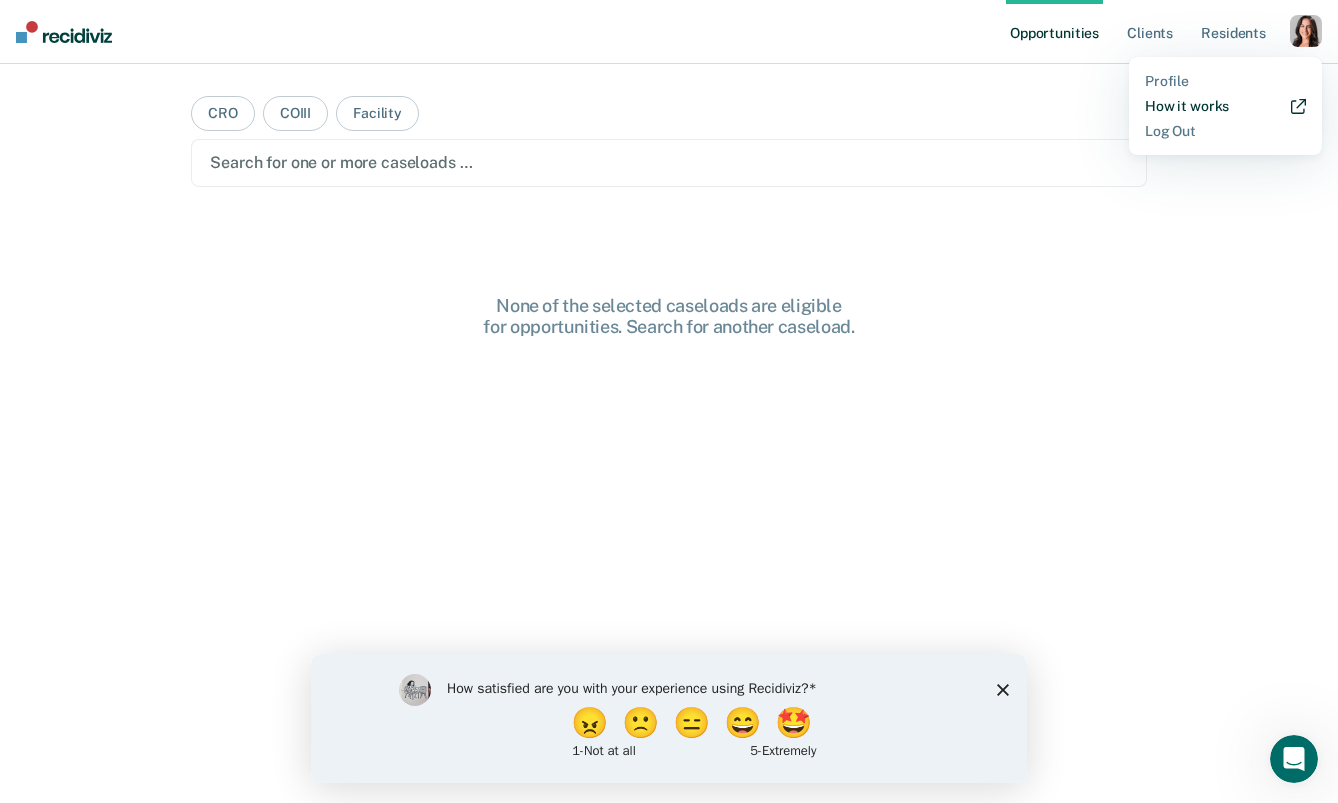 click on "How it works" at bounding box center (1225, 106) 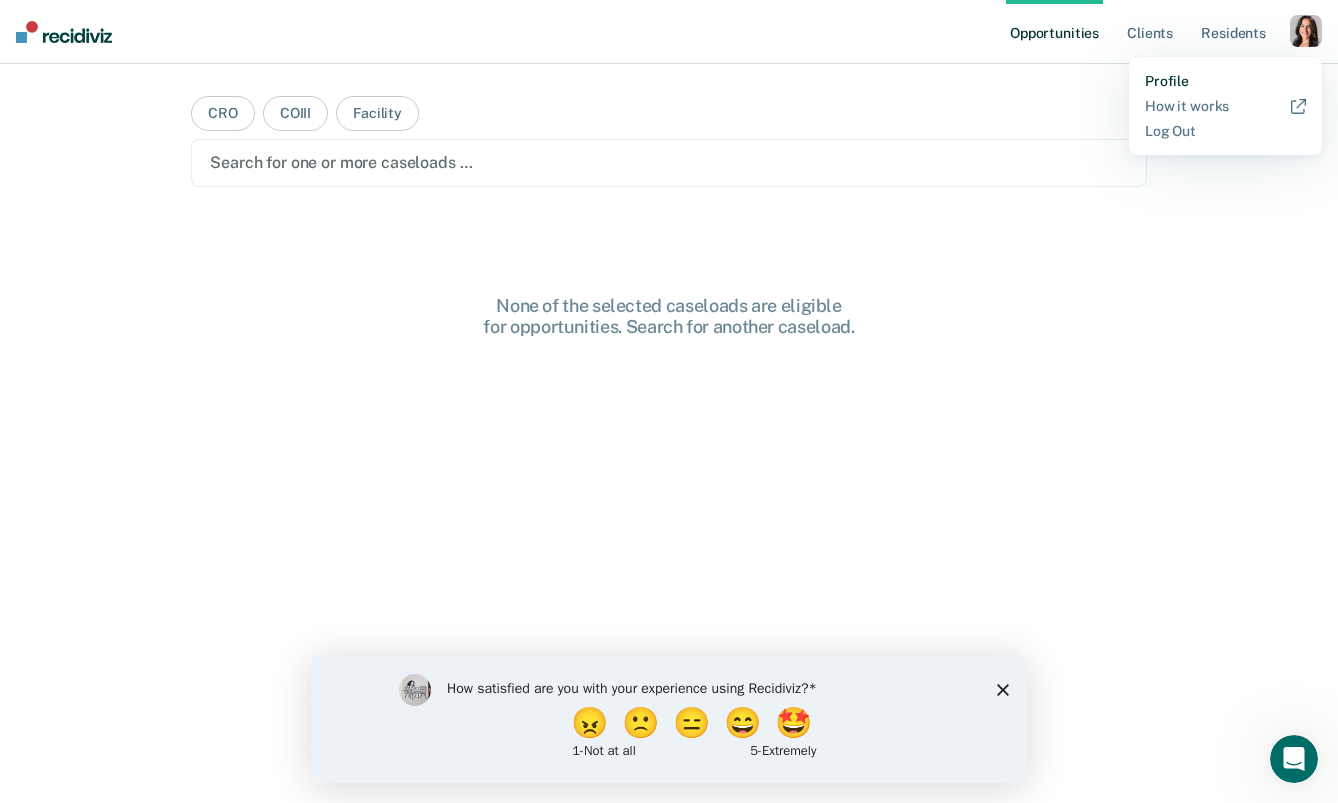 click on "Profile" at bounding box center [1225, 81] 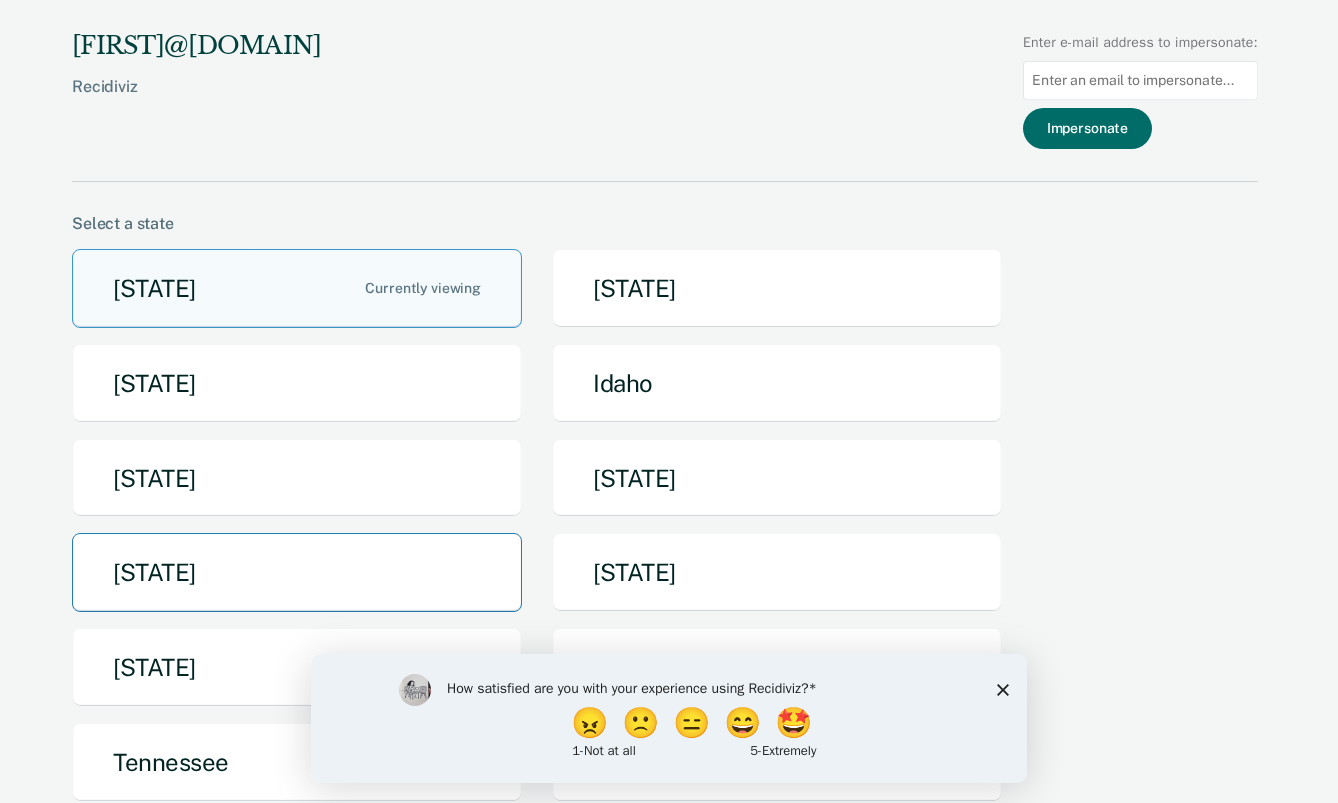 click on "Missouri" at bounding box center [297, 572] 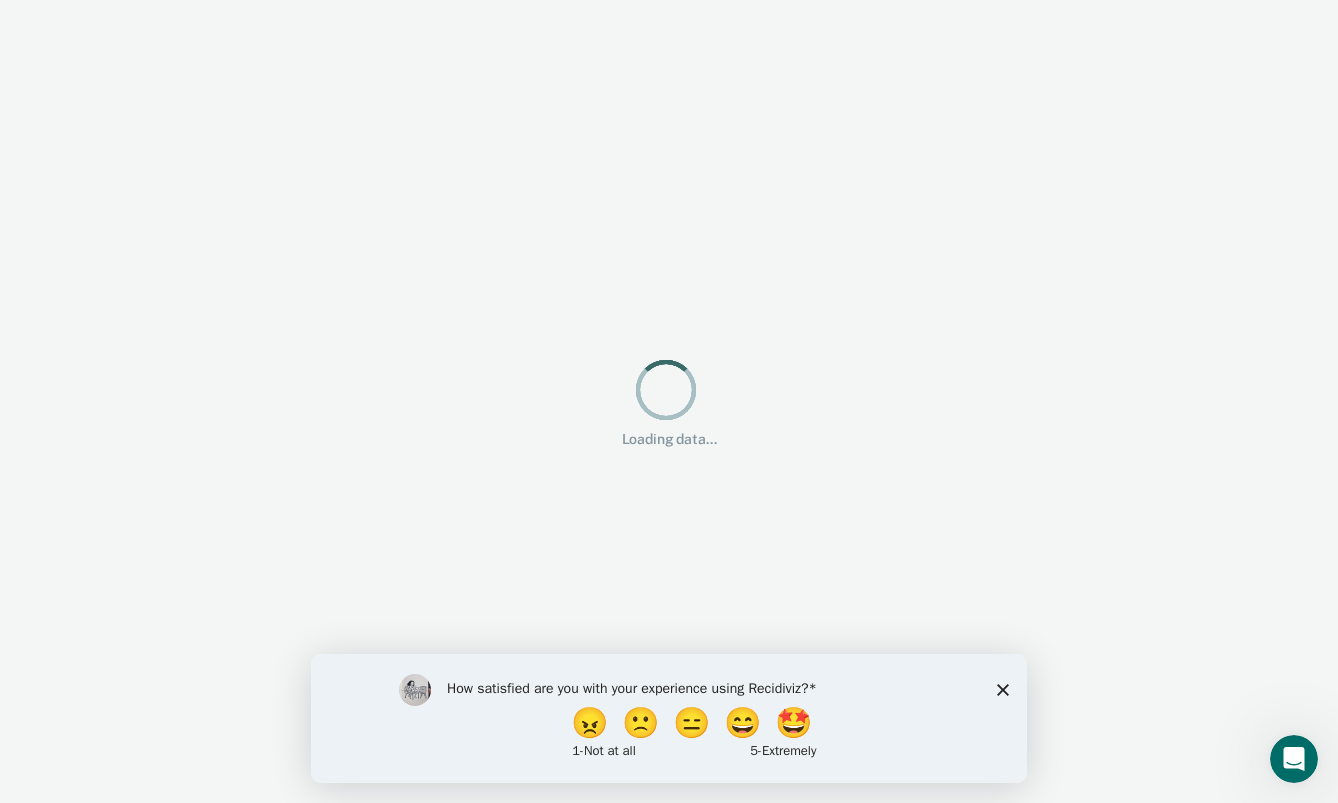 scroll, scrollTop: 0, scrollLeft: 0, axis: both 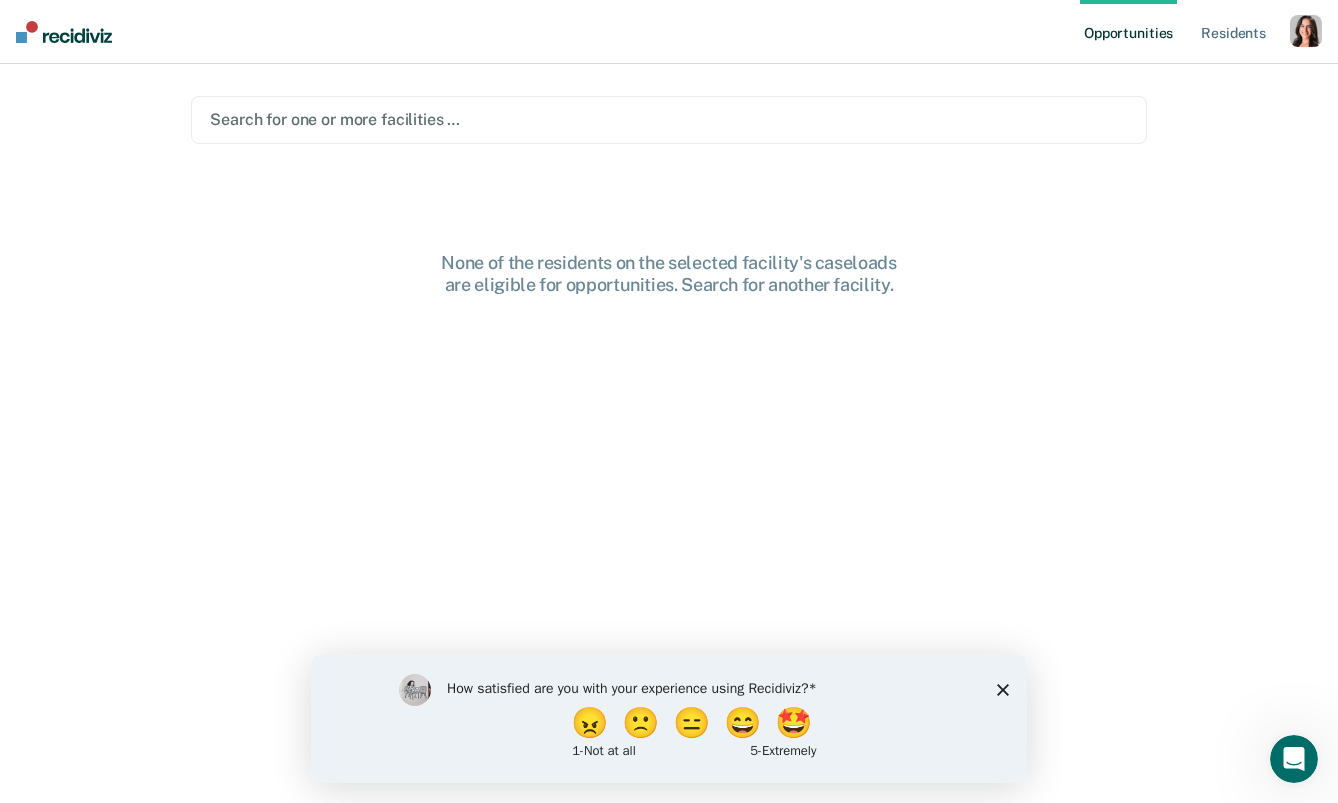 click on "Search for one or more facilities … None of the residents on the selected facility's caseloads are eligible for opportunities. Search for another facility." at bounding box center [669, 409] 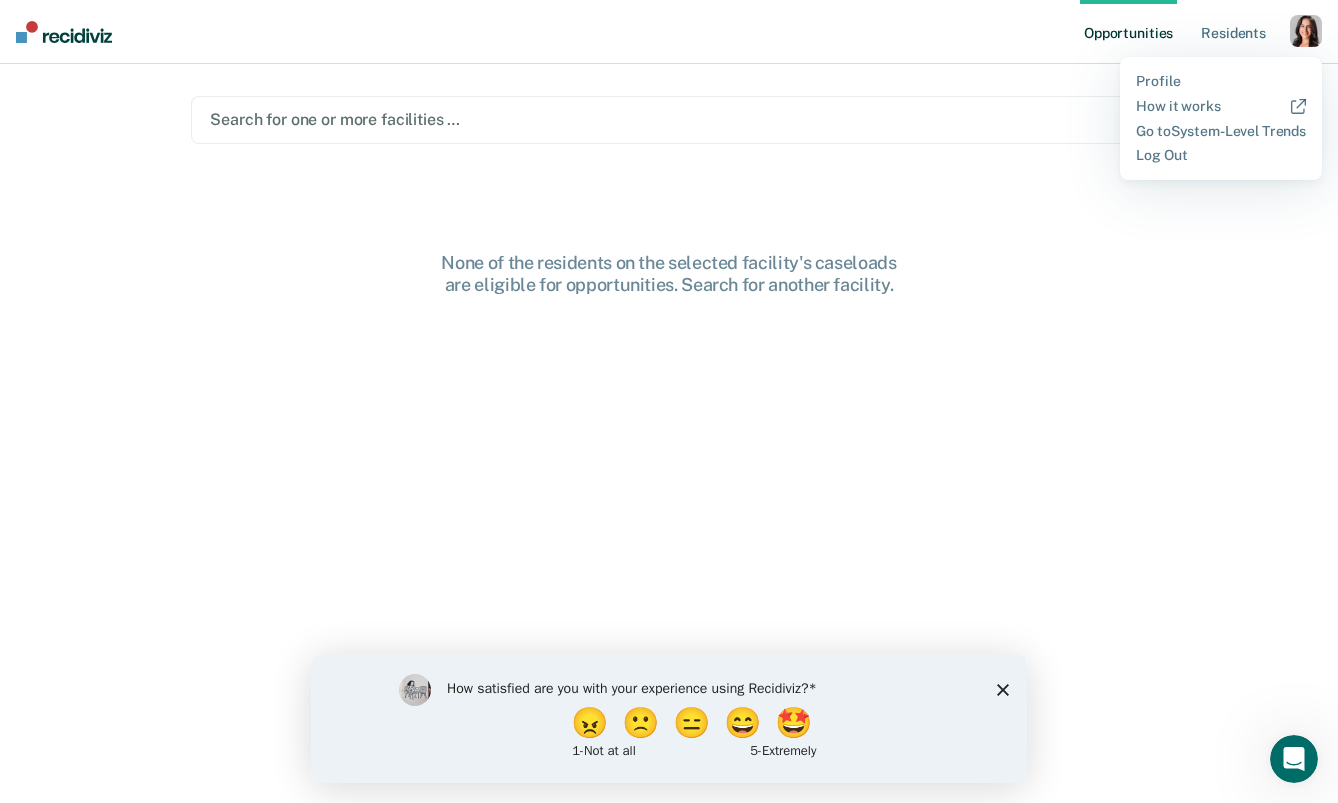click on "Profile How it works Go to  System-Level Trends Log Out" at bounding box center (1221, 118) 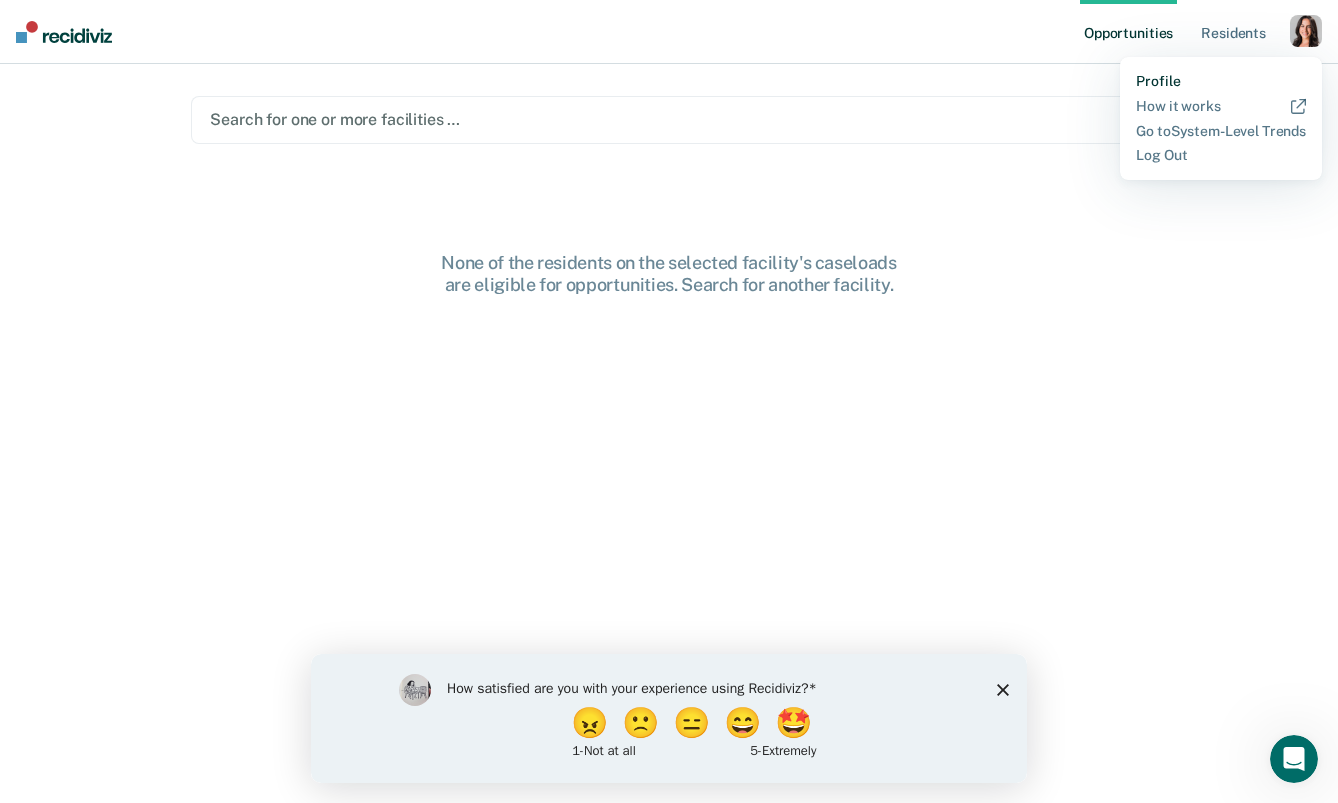 click on "Profile" at bounding box center (1221, 81) 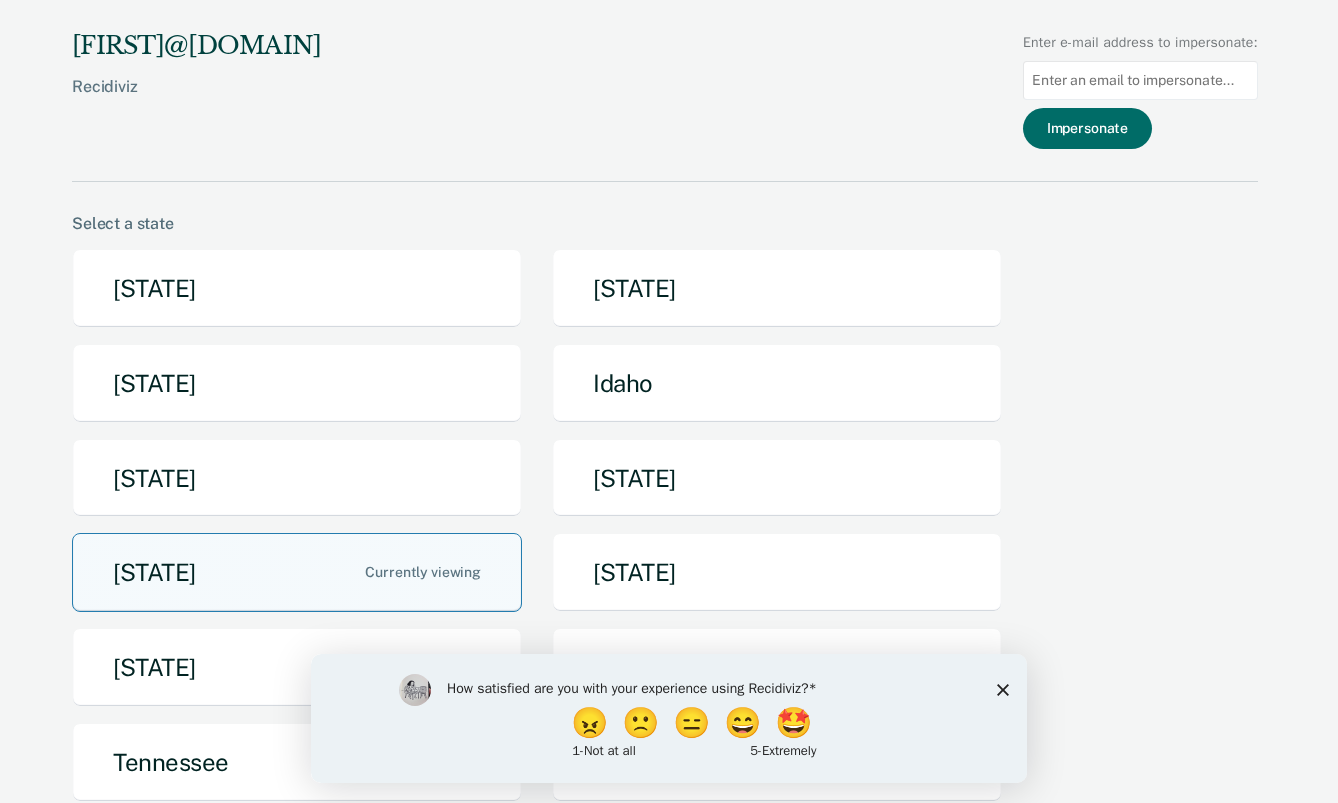 click on "Missouri" at bounding box center (297, 572) 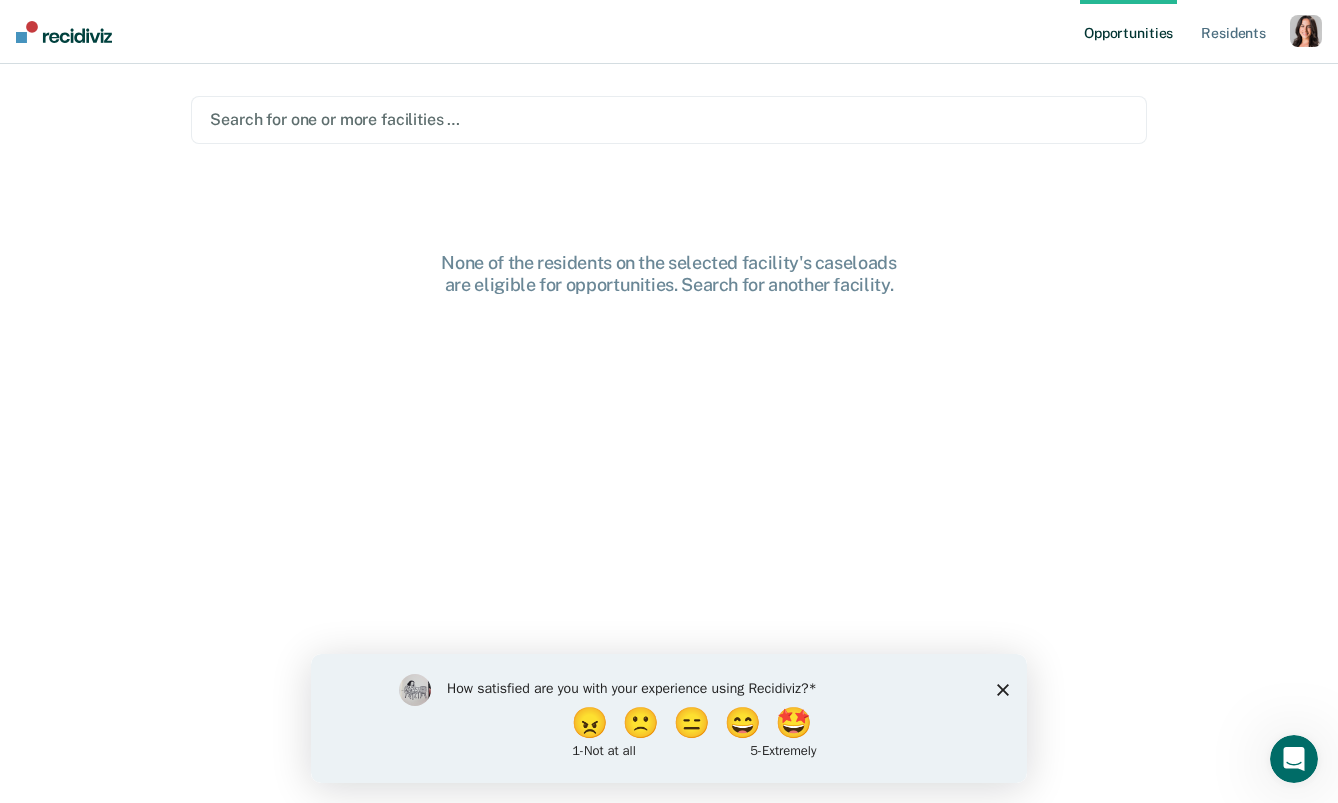 scroll, scrollTop: 0, scrollLeft: 0, axis: both 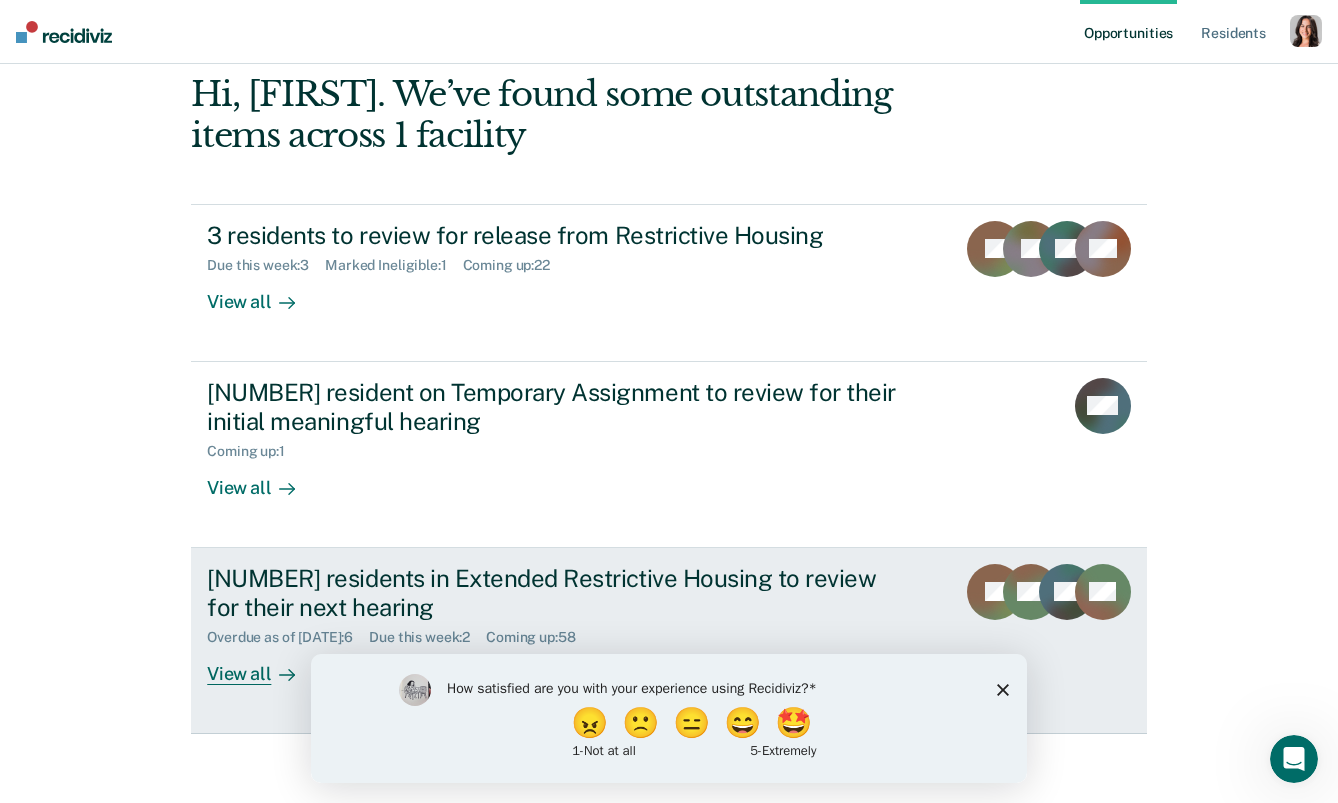 click on "Overdue as of Aug 4, 2025 :  6 Due this week :  2 Coming up :  58" at bounding box center (558, 633) 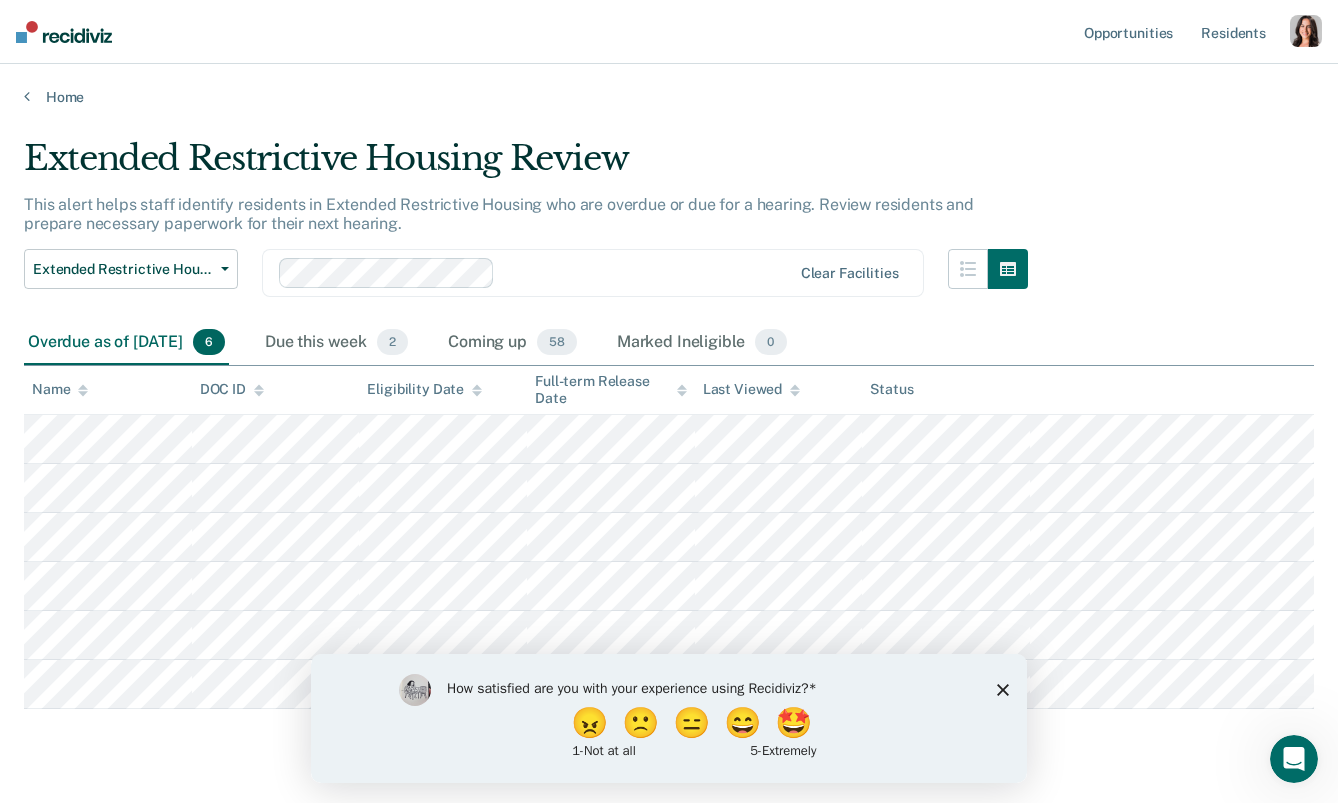 click 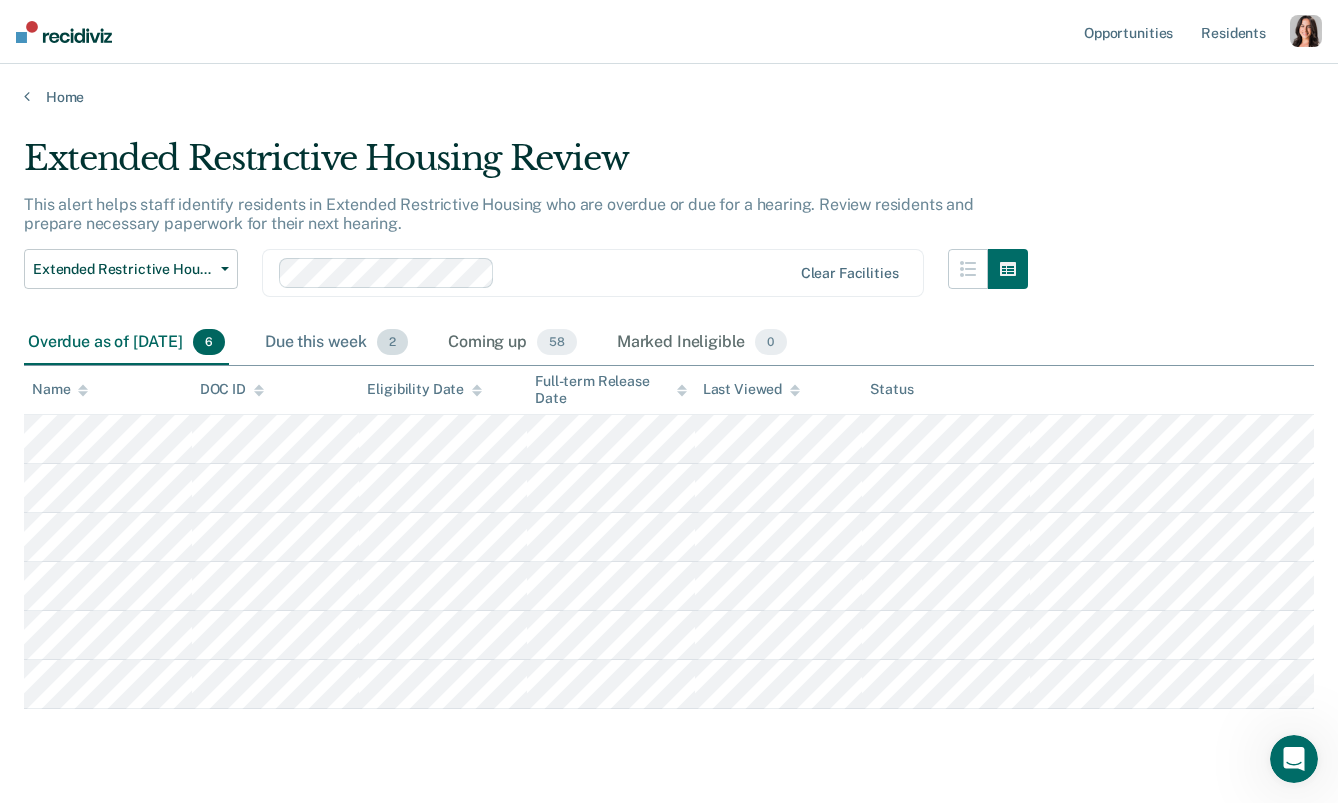 click on "Due this week 2" at bounding box center [336, 343] 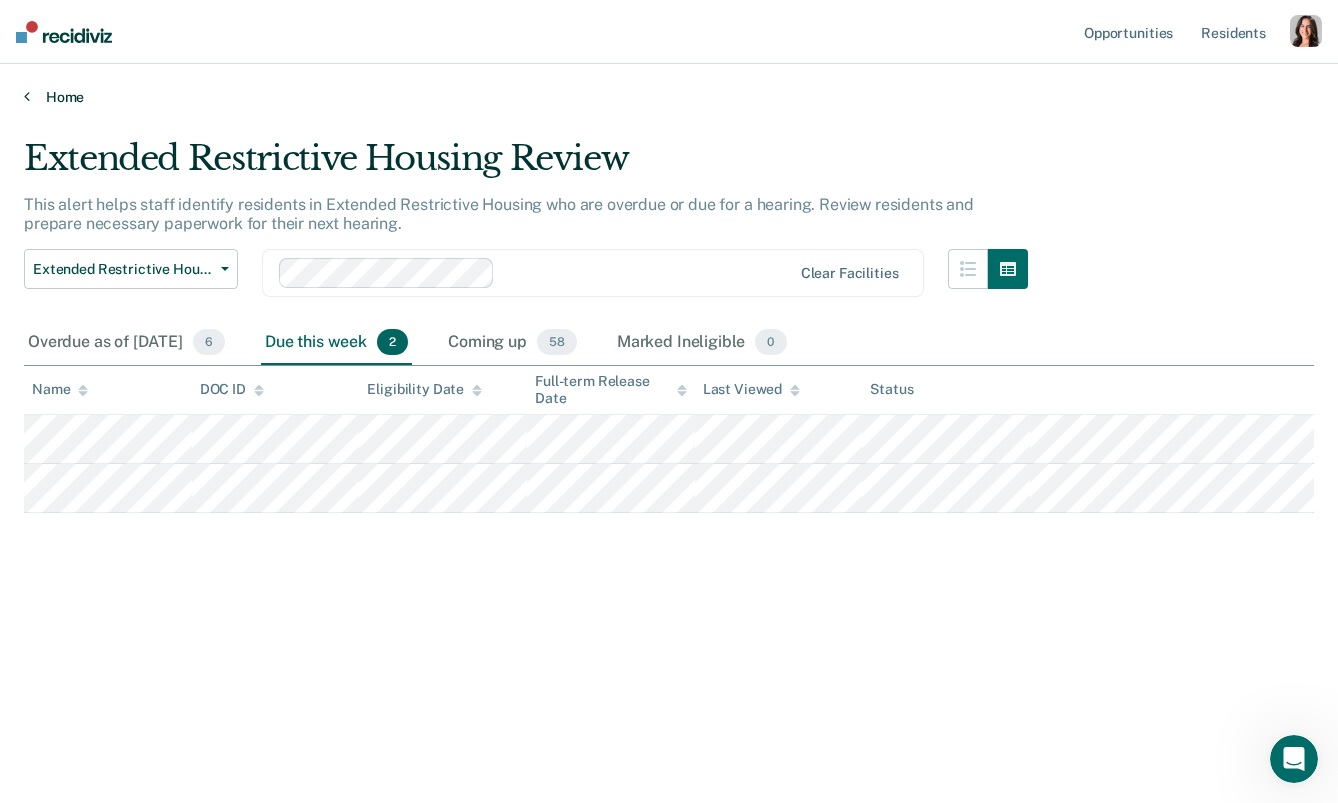 click on "Home" at bounding box center (669, 97) 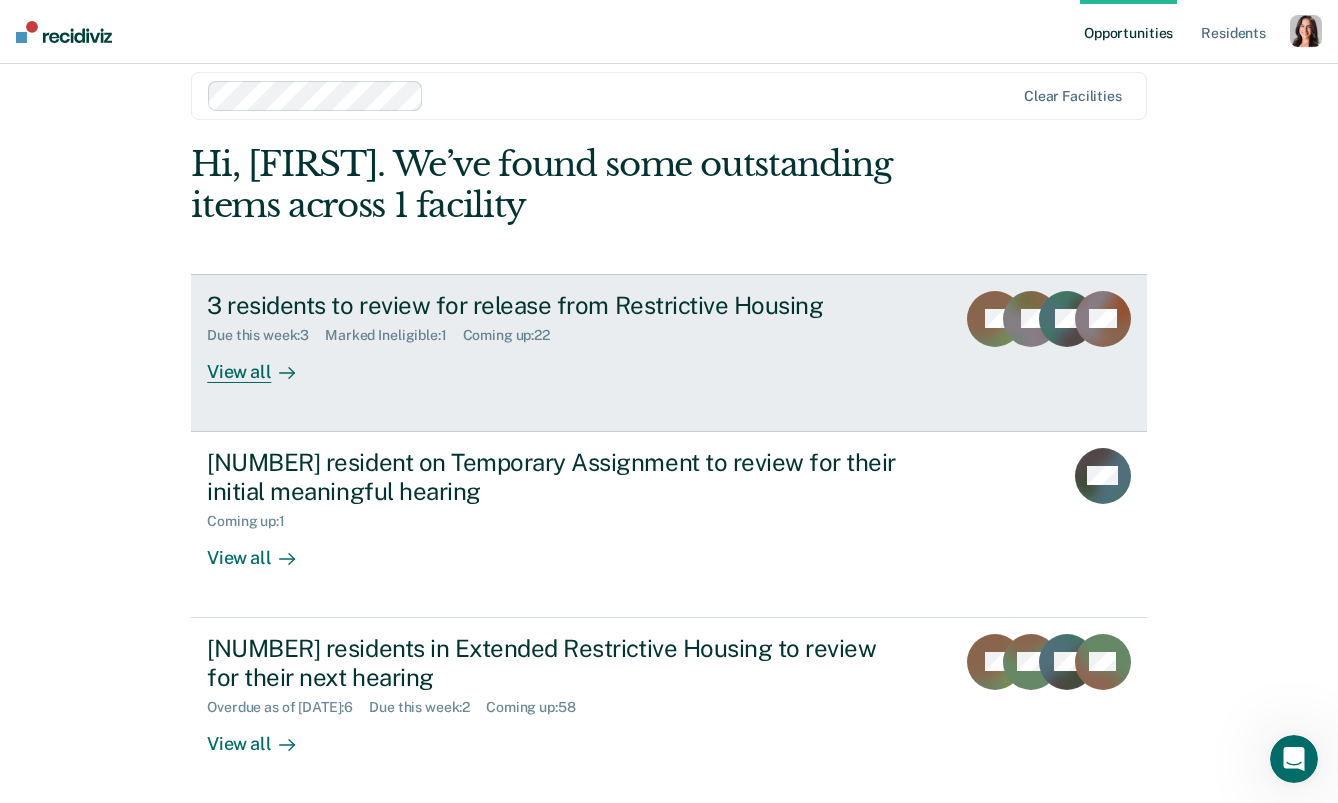 scroll, scrollTop: 0, scrollLeft: 0, axis: both 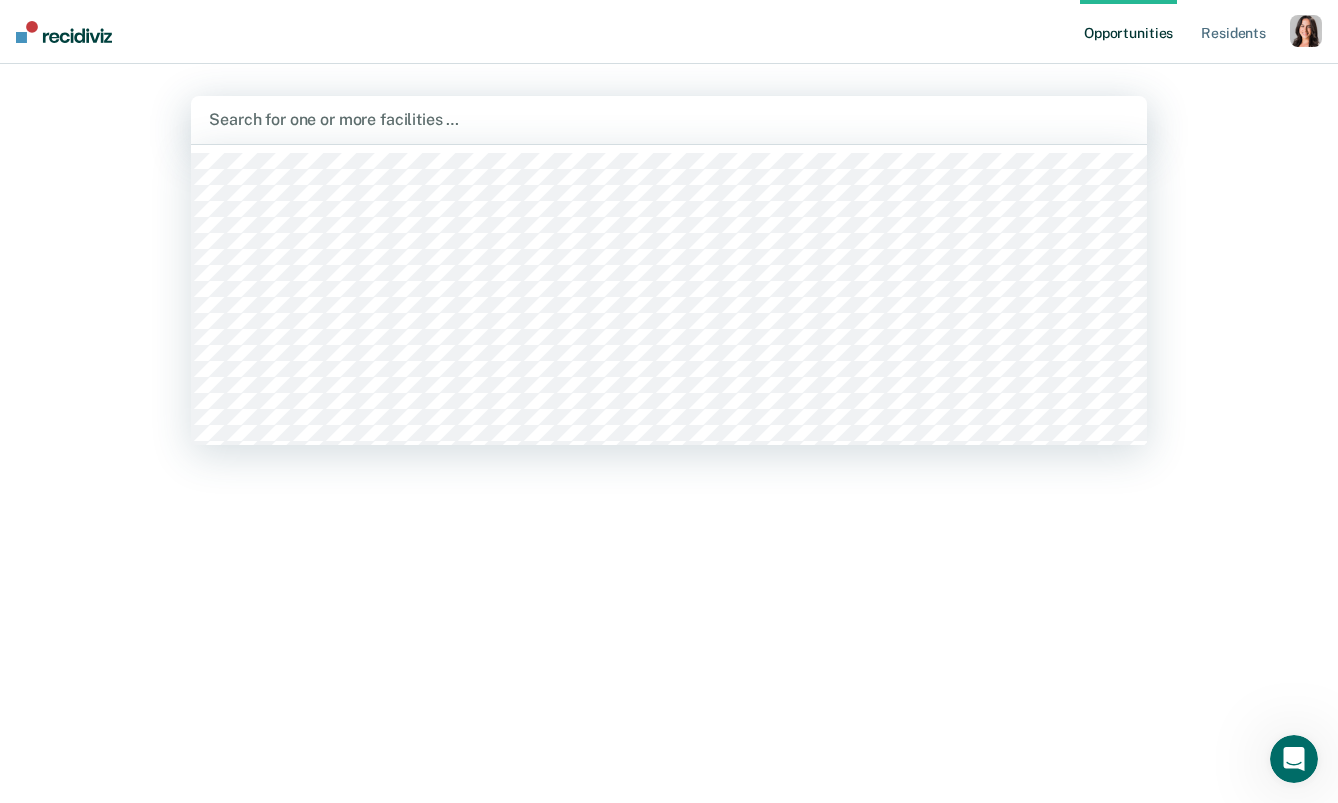 click at bounding box center (669, 119) 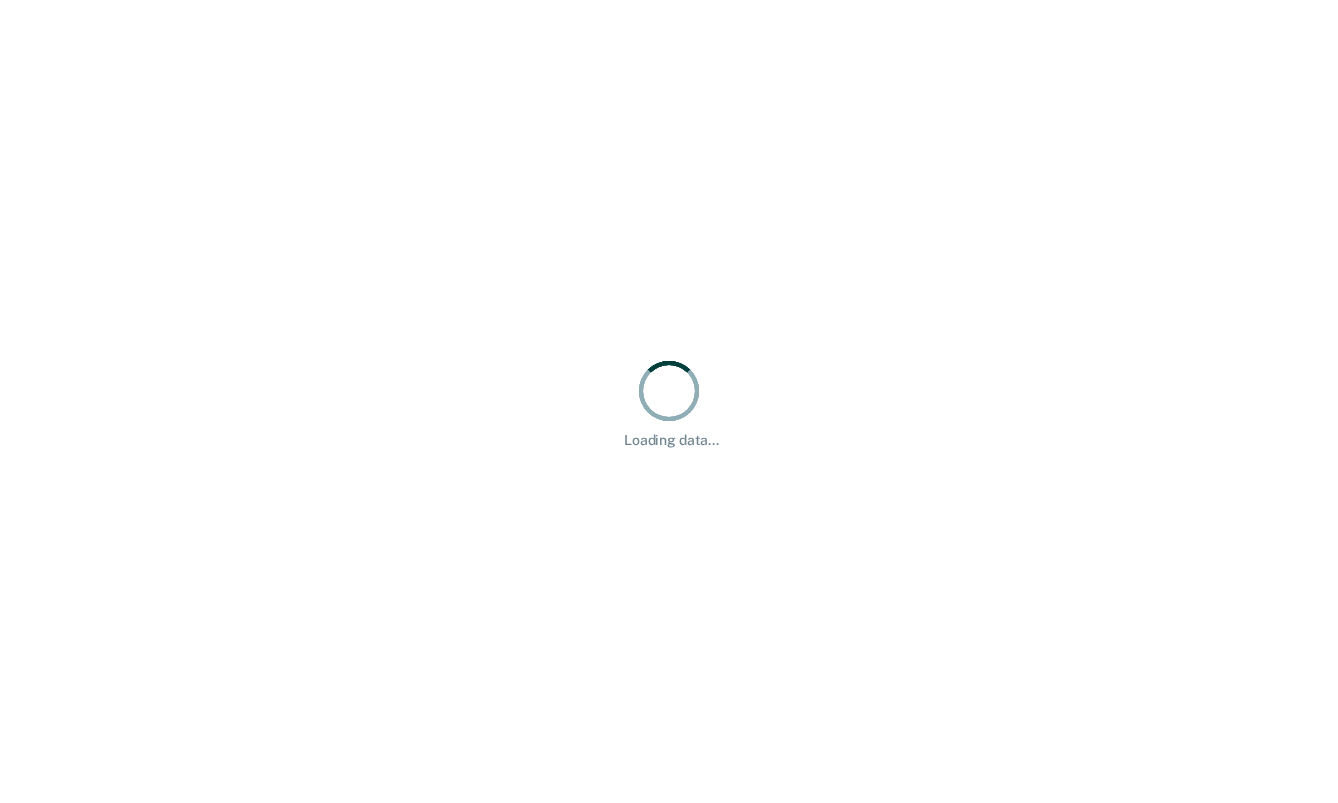 scroll, scrollTop: 0, scrollLeft: 0, axis: both 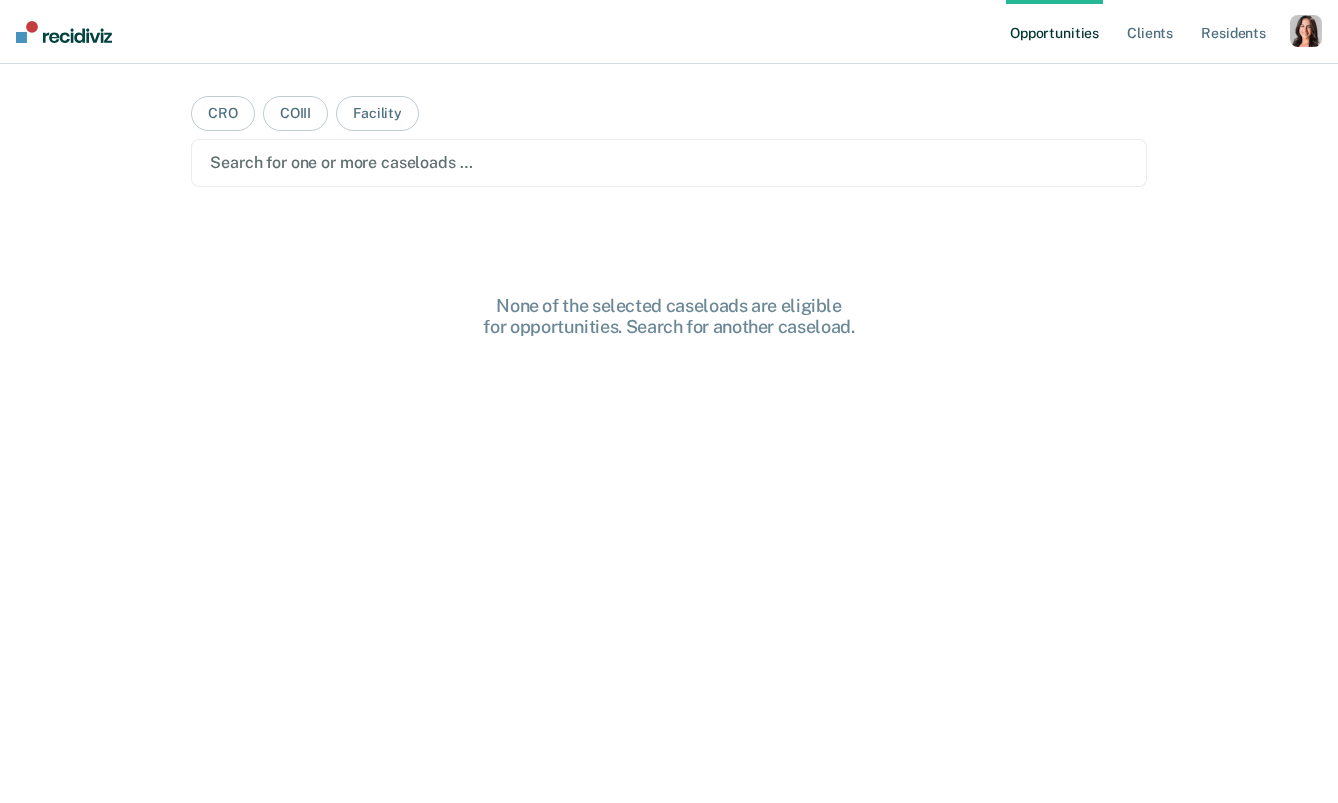 click on "Loading data..." at bounding box center (669, 401) 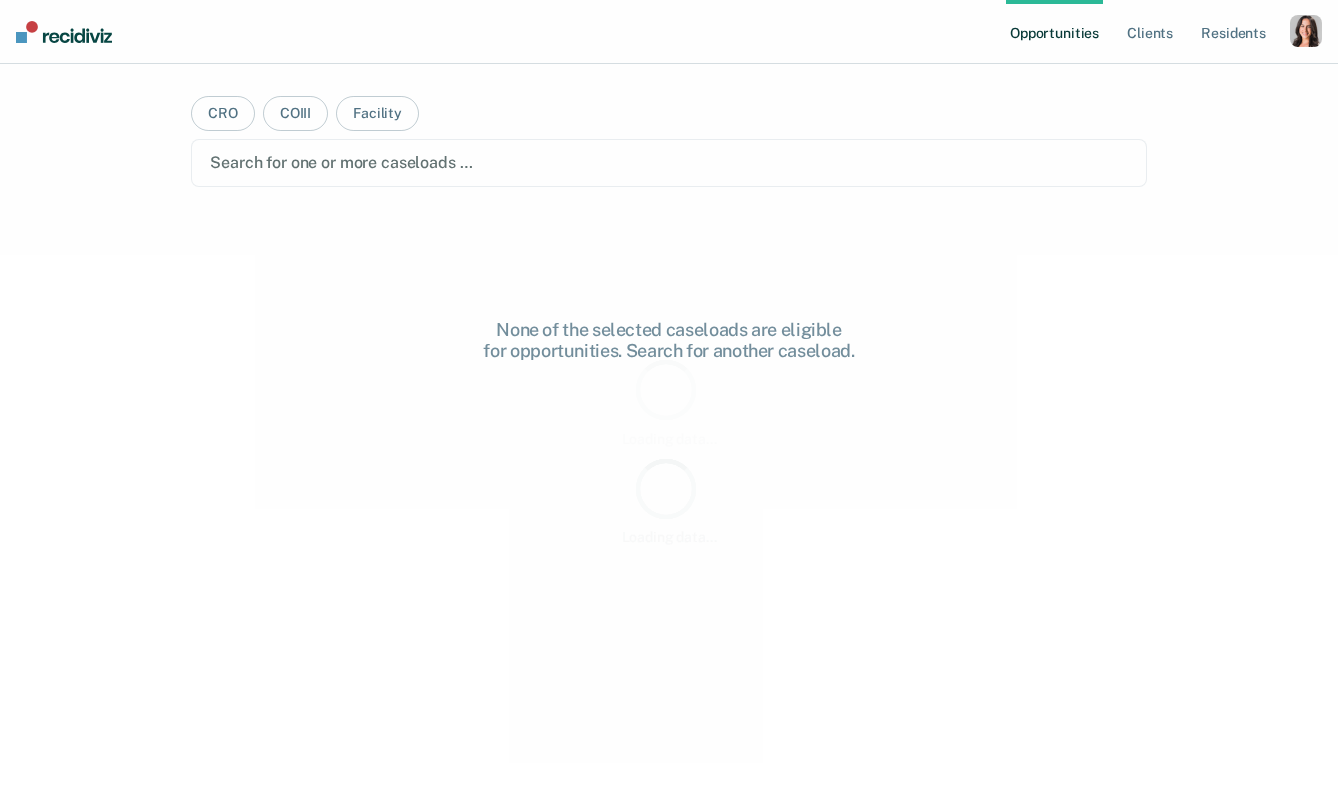 click on "Loading data..." at bounding box center [669, 401] 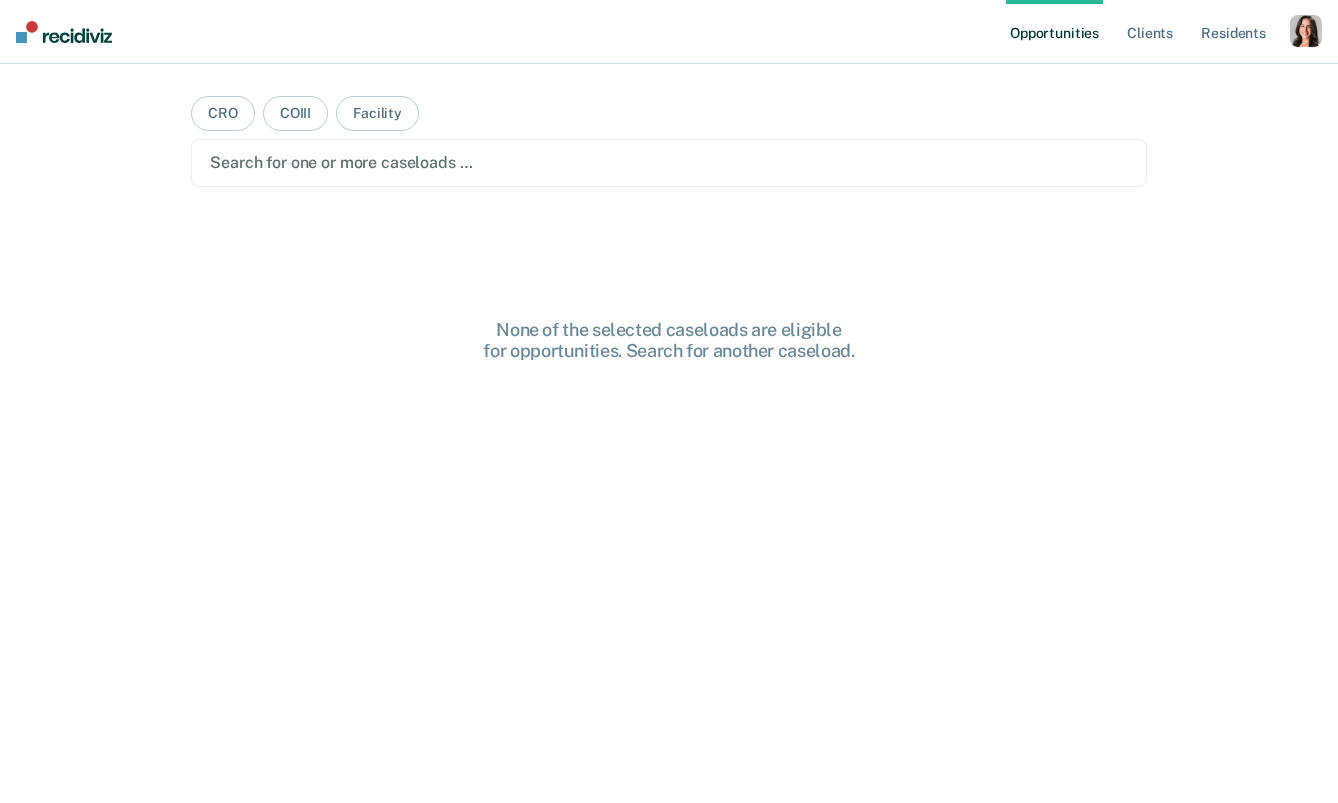 click at bounding box center [1306, 31] 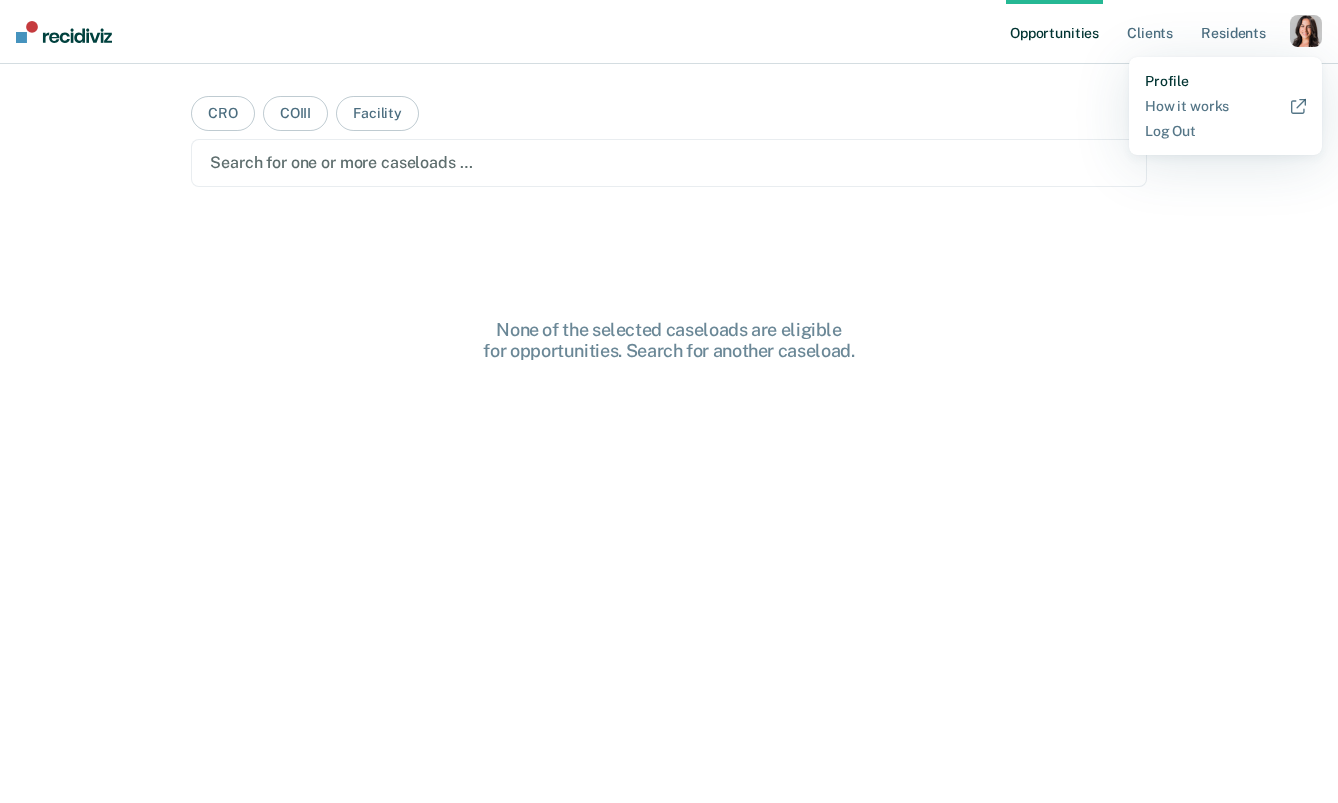 click on "Profile" at bounding box center [1225, 81] 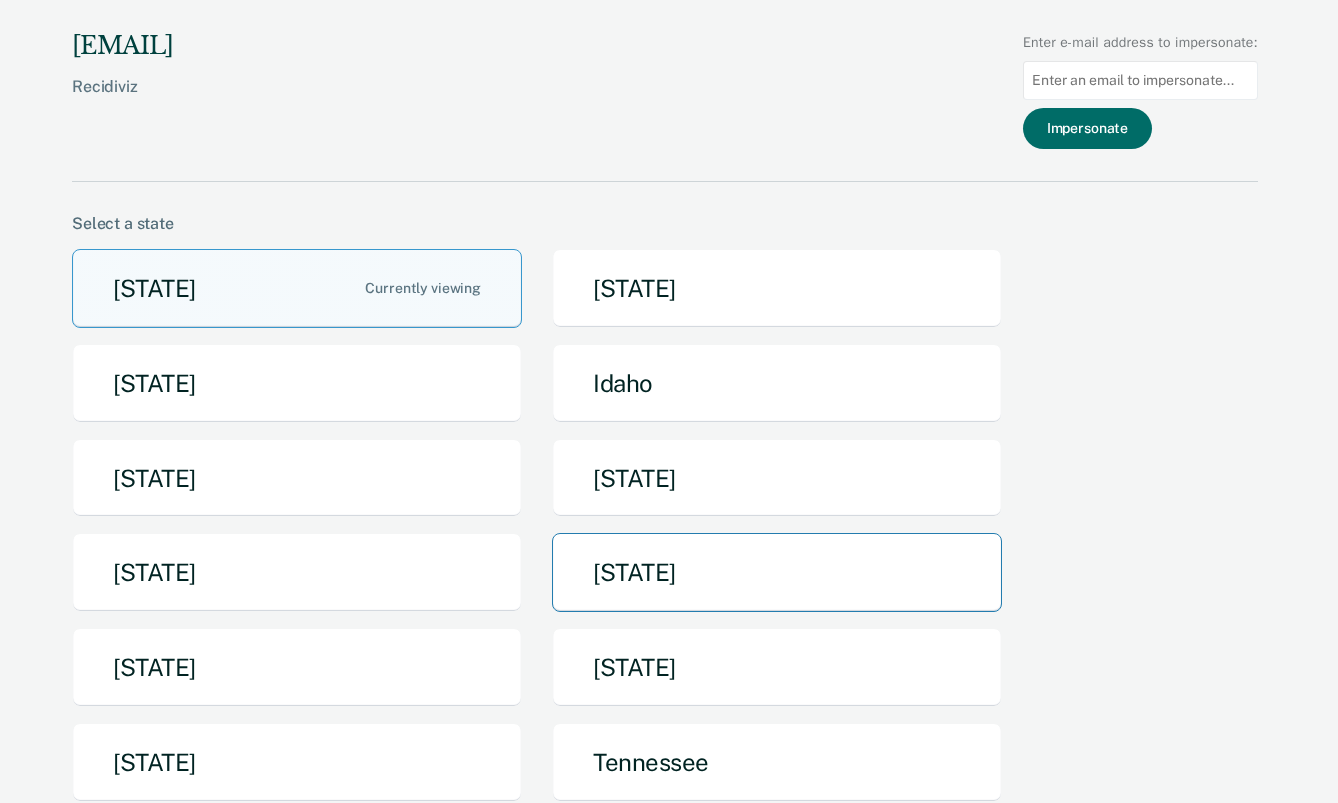click on "[STATE]" at bounding box center (777, 572) 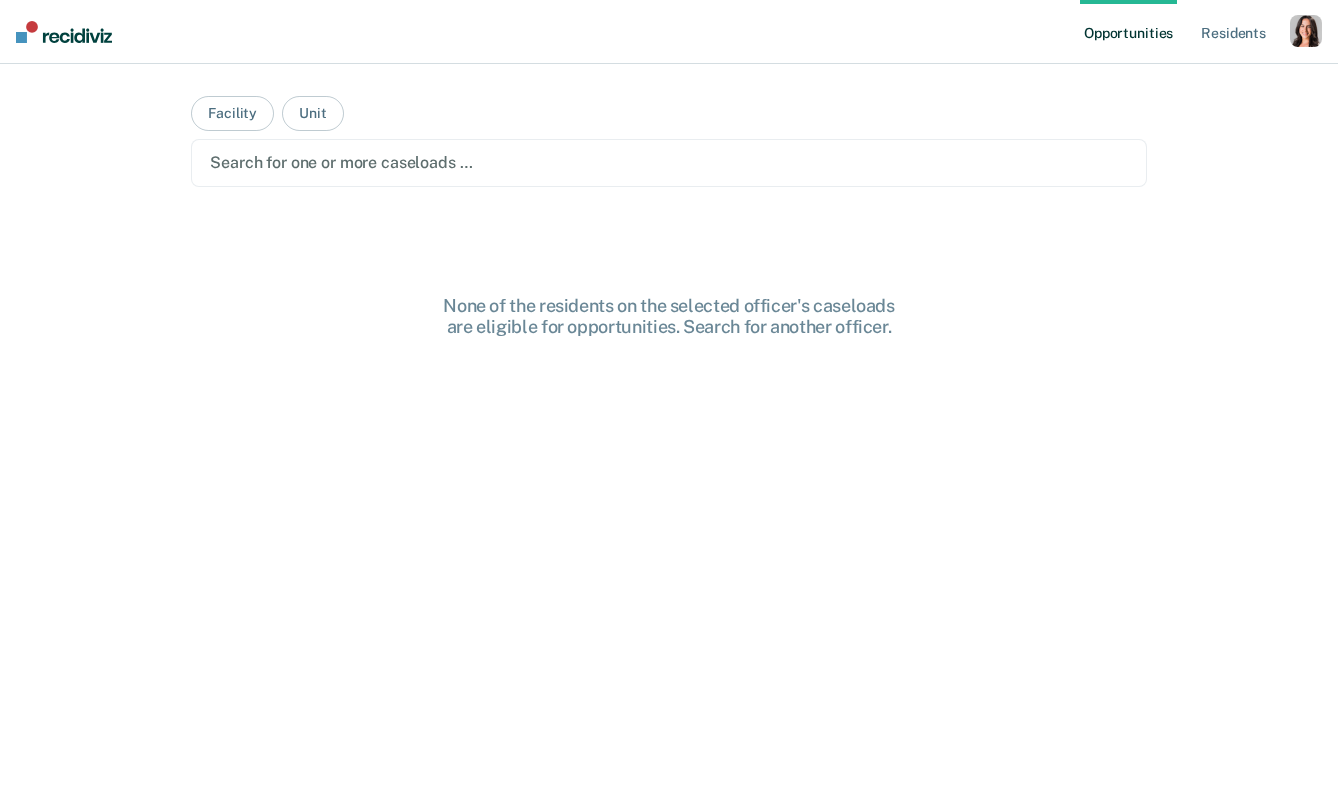 click on "Search for one or more caseloads …" at bounding box center [669, 163] 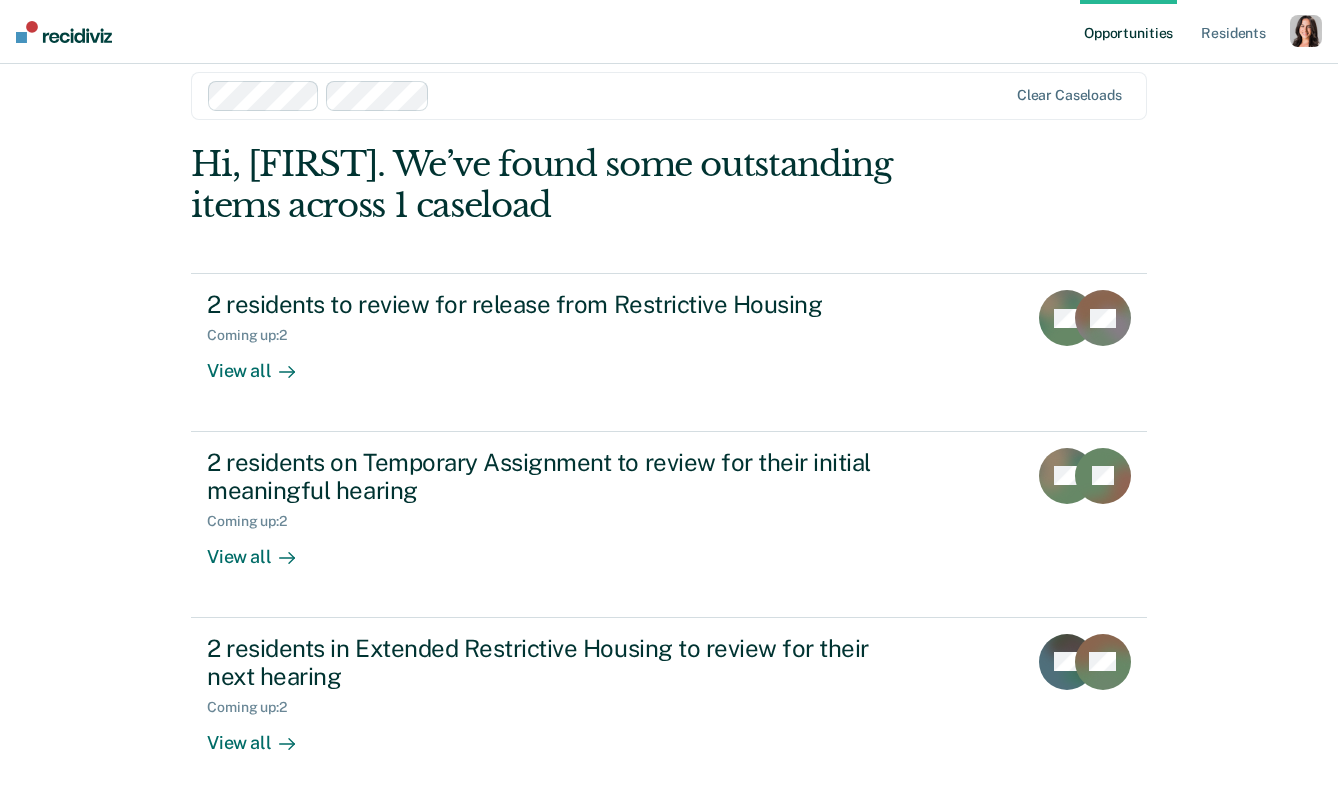 scroll, scrollTop: 0, scrollLeft: 0, axis: both 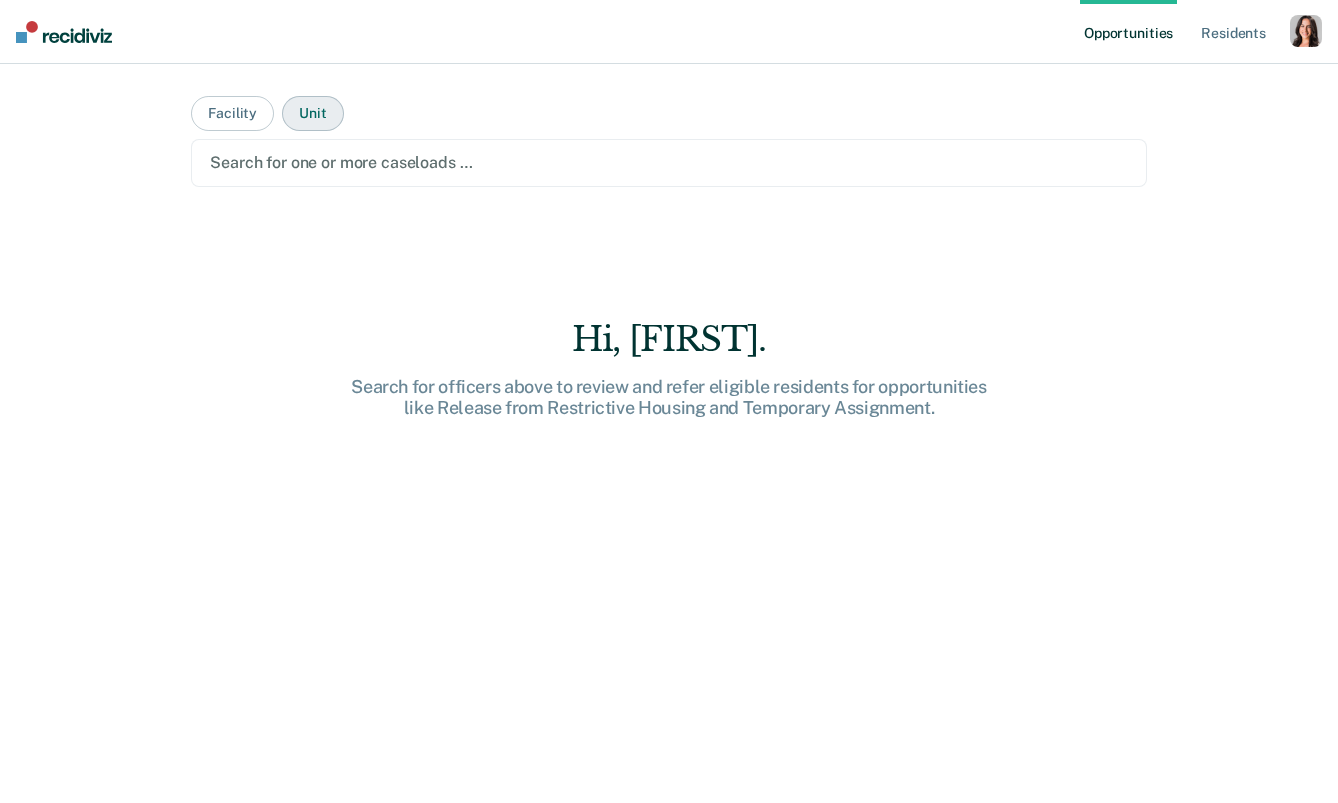 click on "Unit" at bounding box center [312, 113] 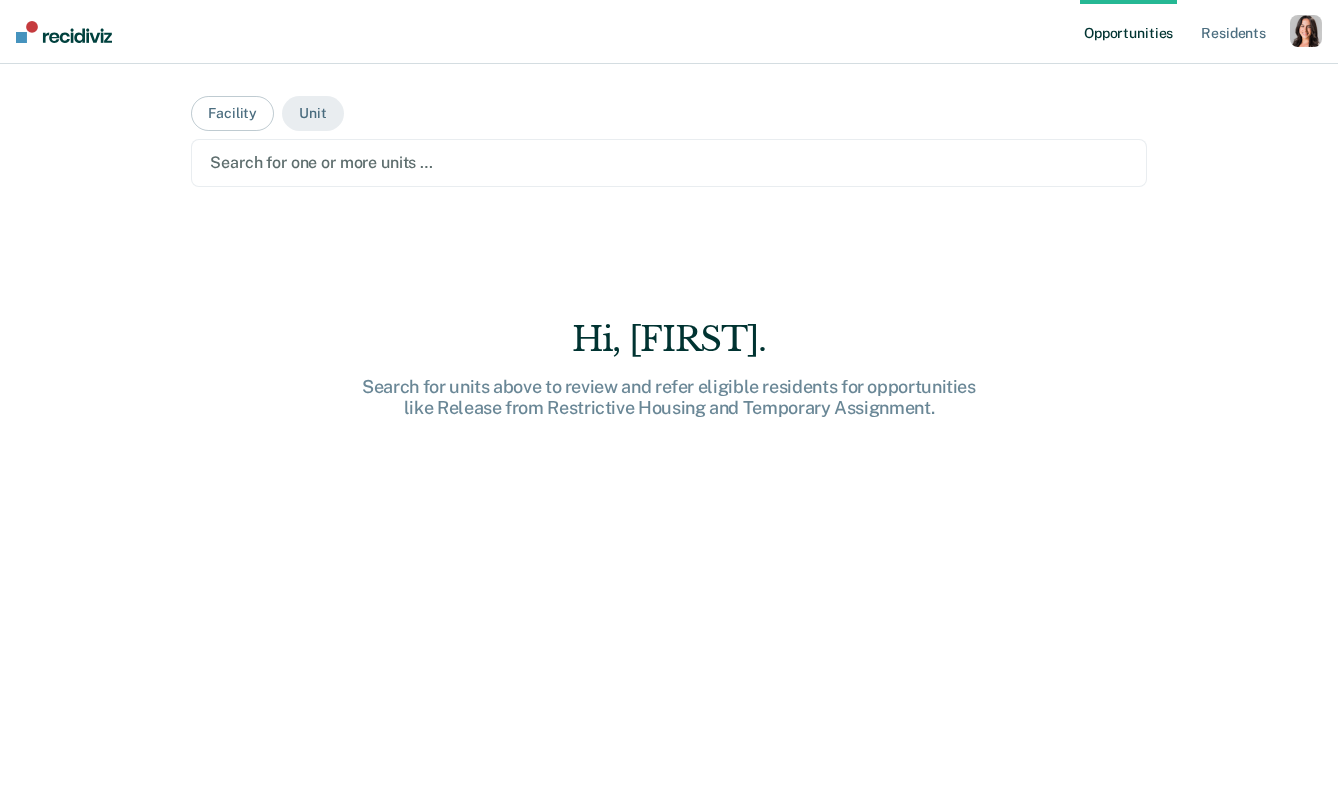 click on "Search for one or more units …" at bounding box center [669, 162] 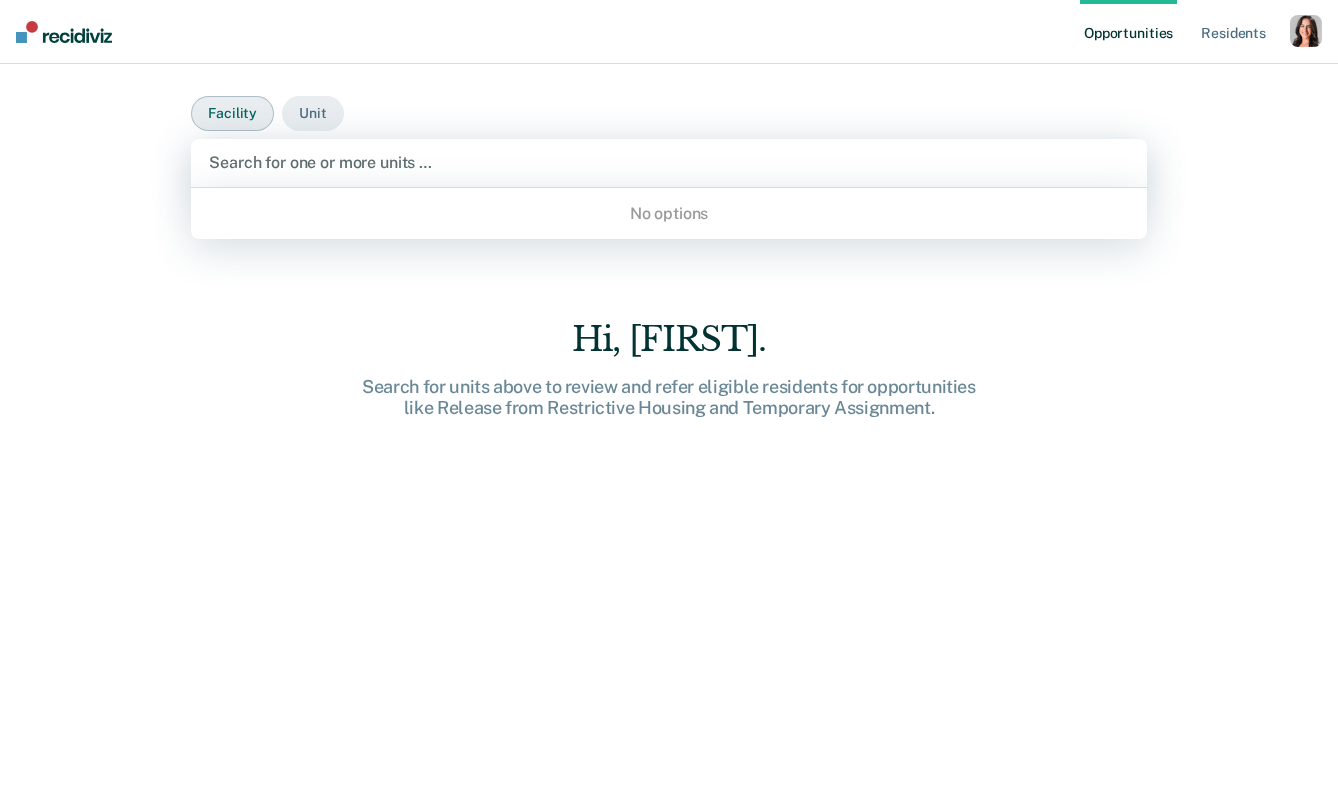 click on "Facility" at bounding box center [232, 113] 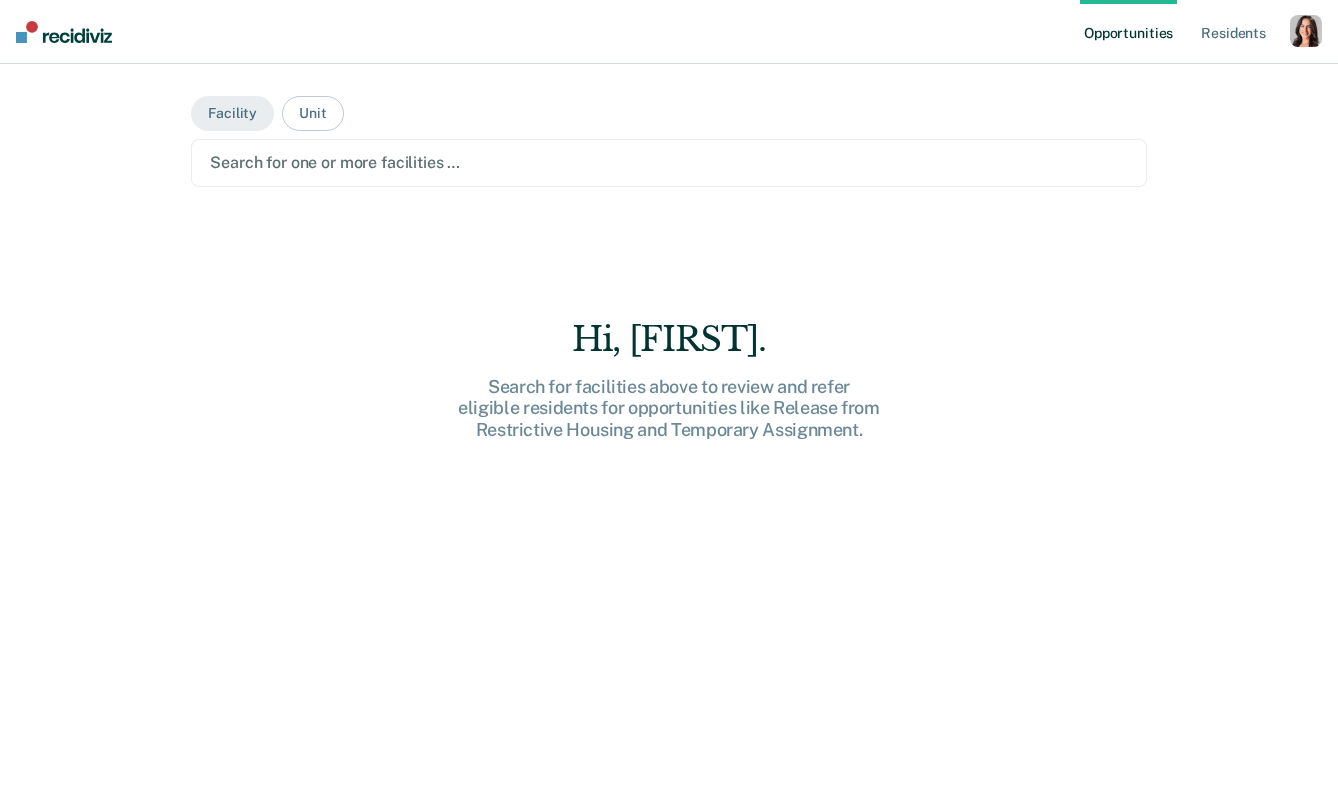 click at bounding box center [669, 162] 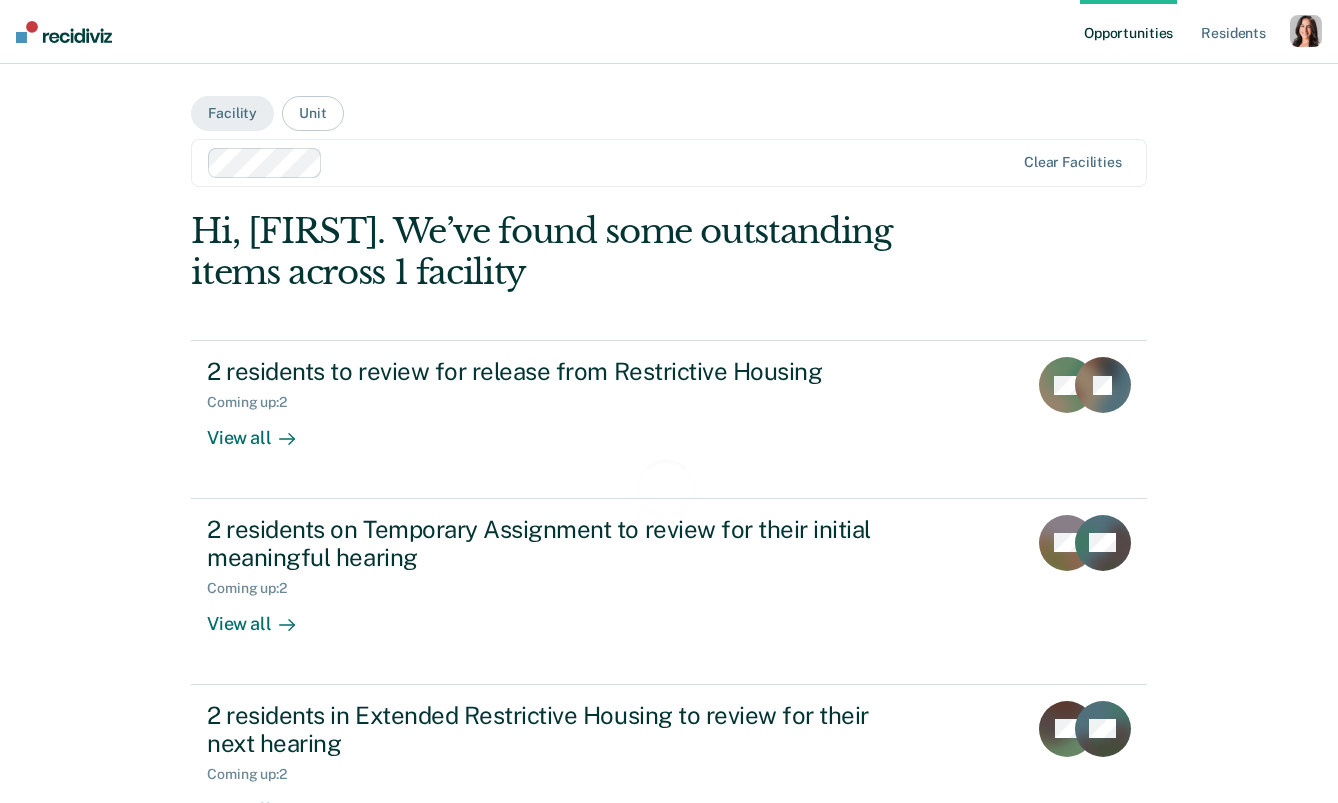 scroll, scrollTop: 67, scrollLeft: 0, axis: vertical 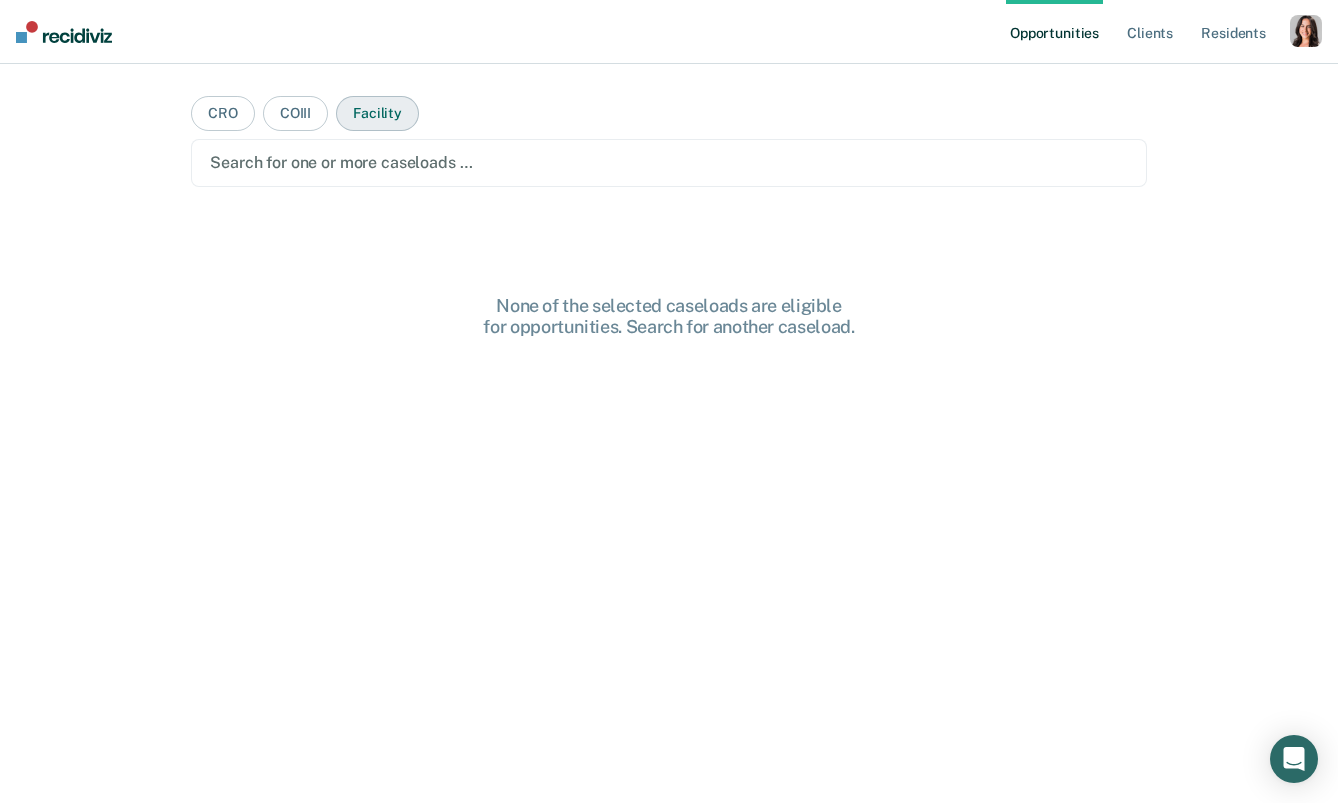 click on "Facility" at bounding box center [377, 113] 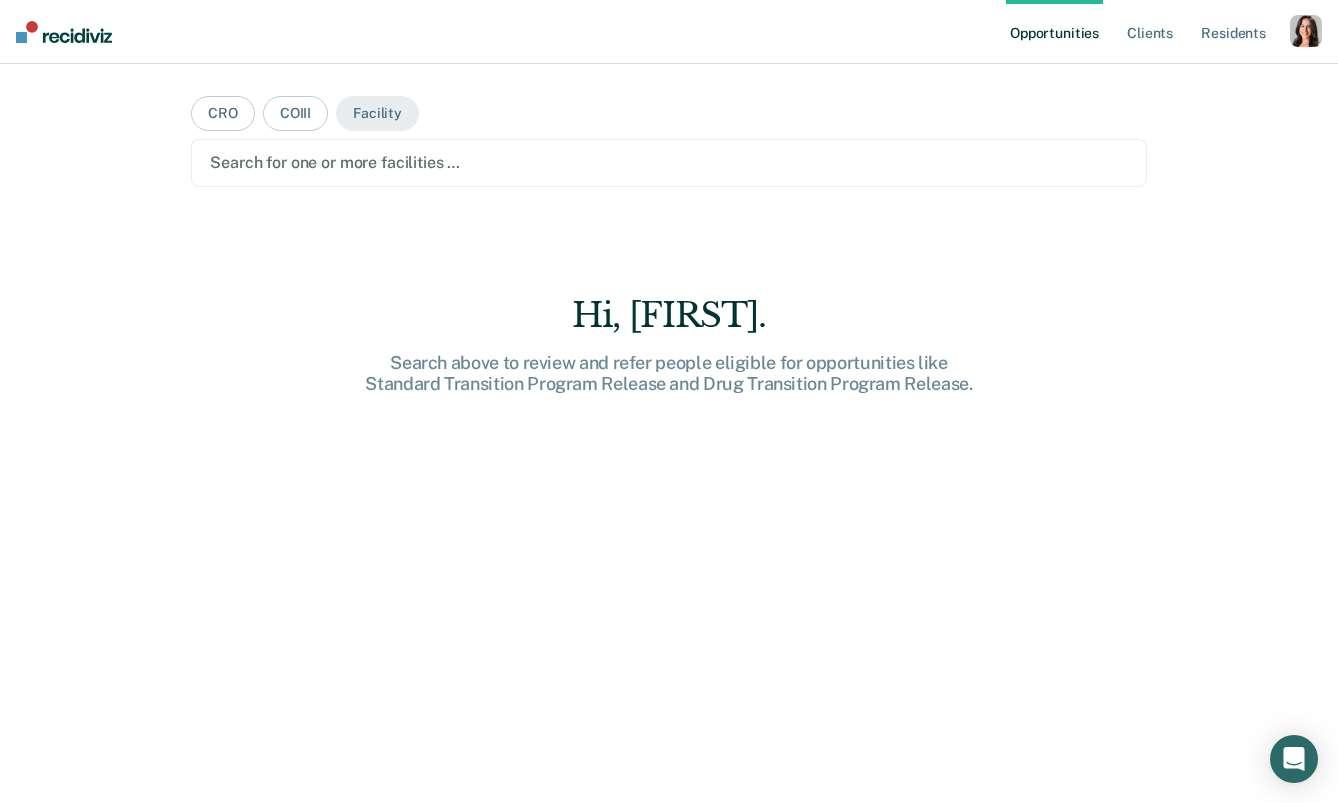 click at bounding box center [669, 162] 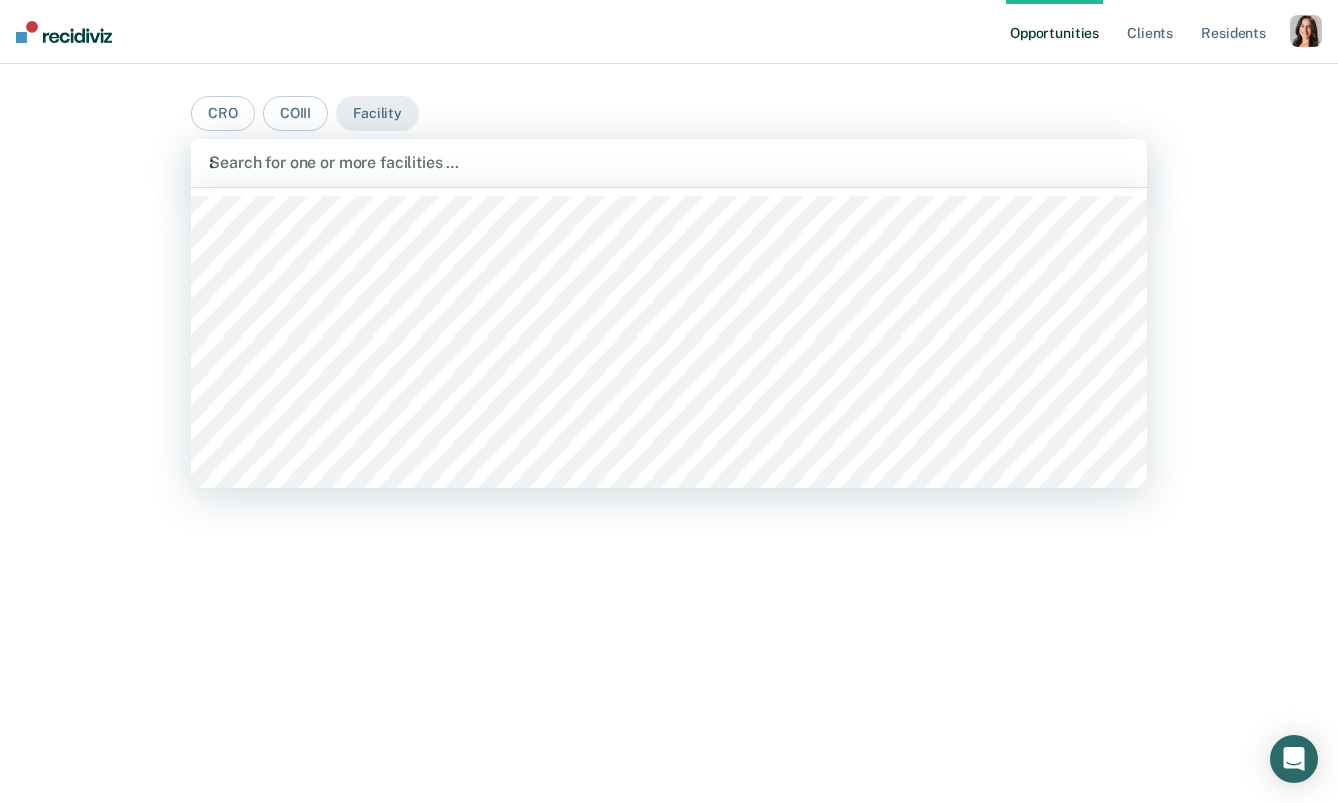 type on "al" 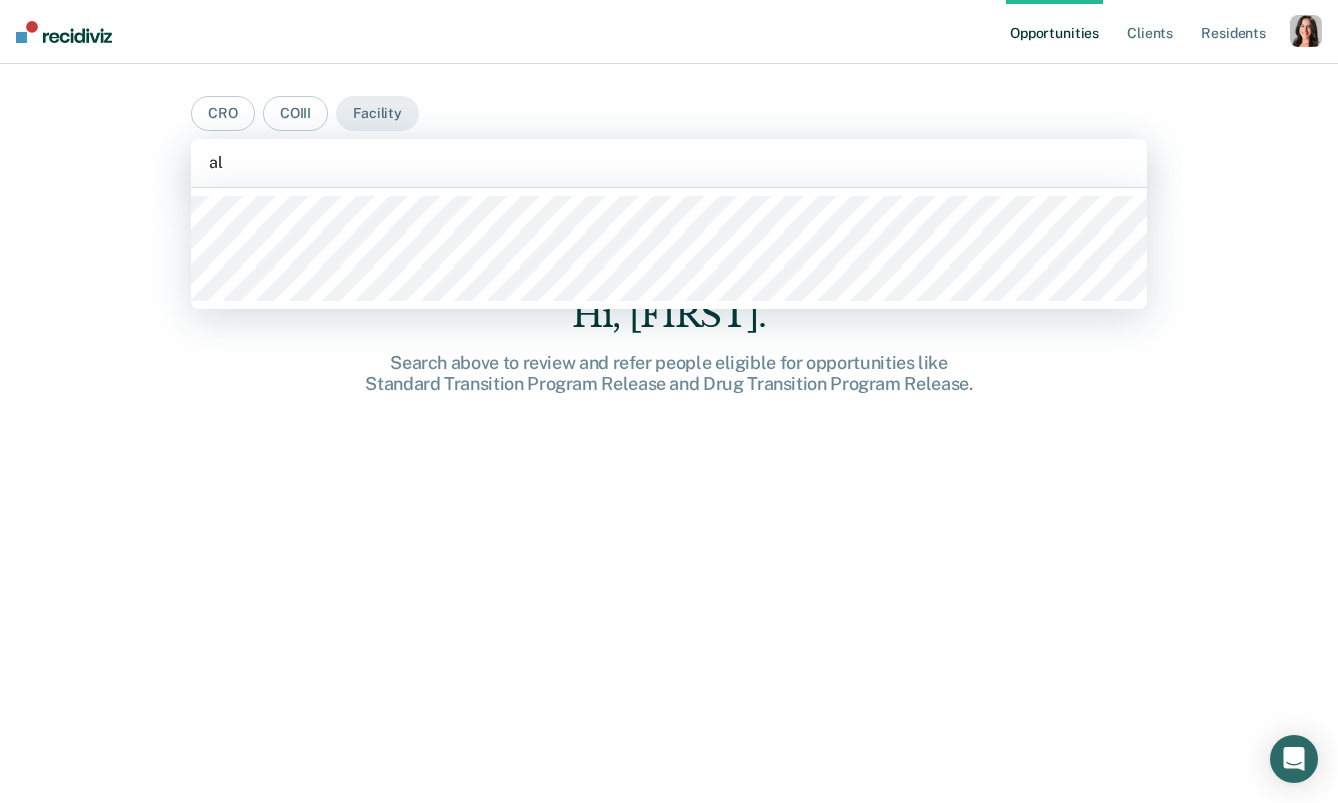 type 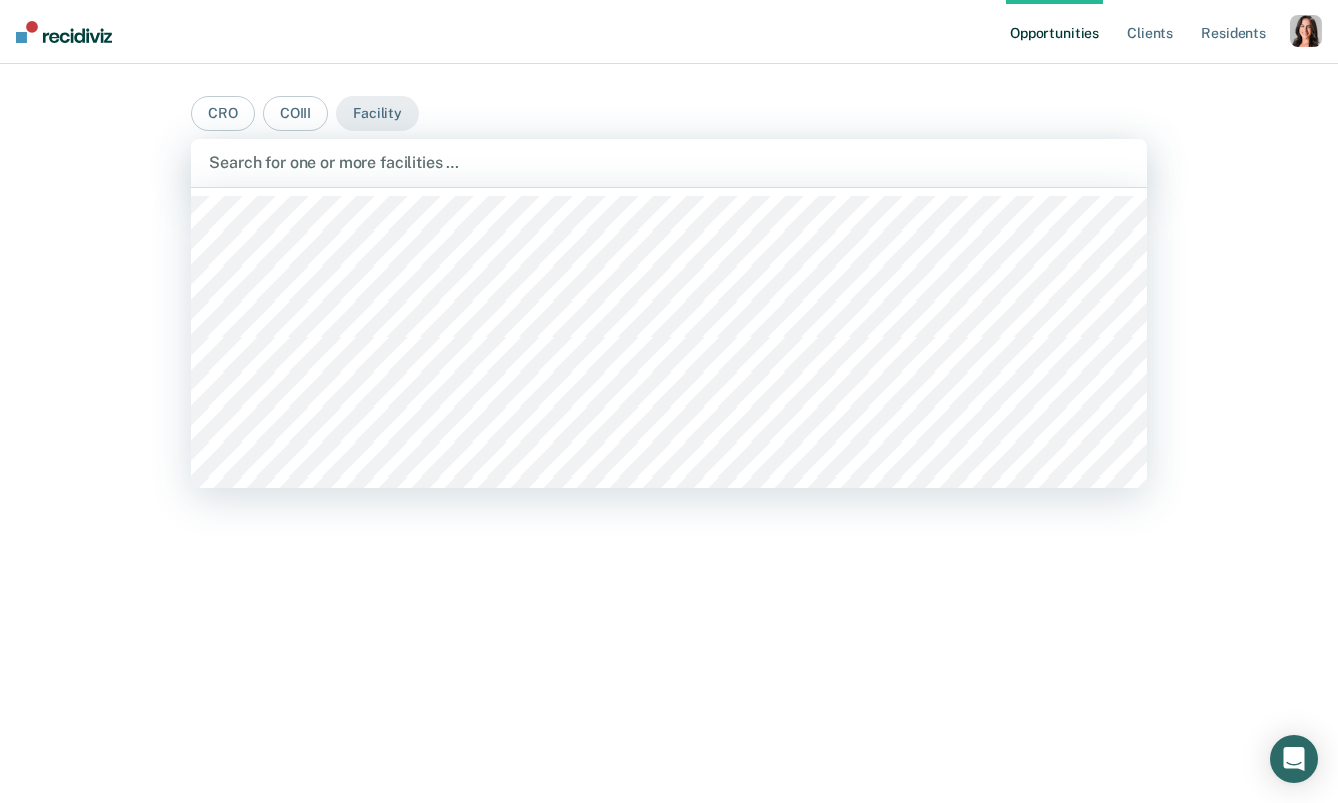 click at bounding box center [1306, 31] 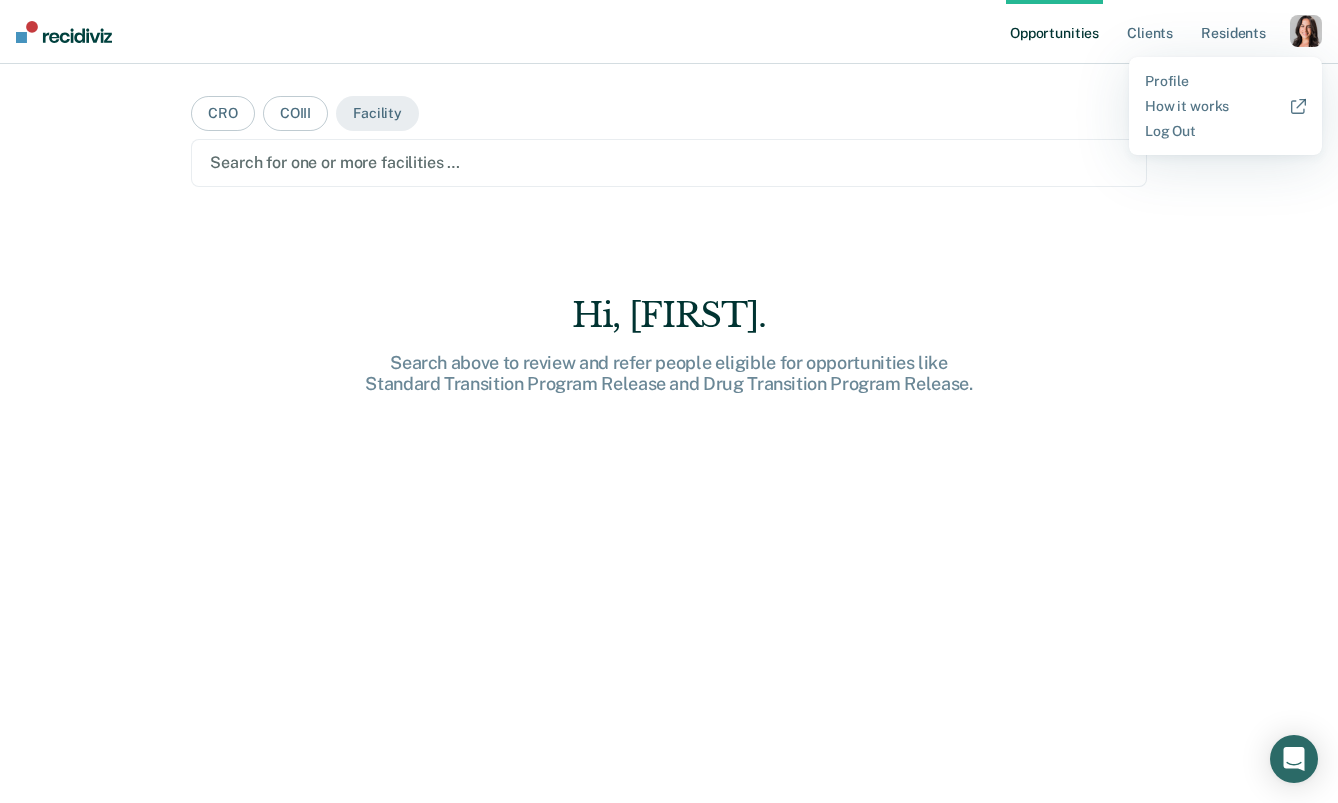 click on "Profile How it works Log Out" at bounding box center [1225, 106] 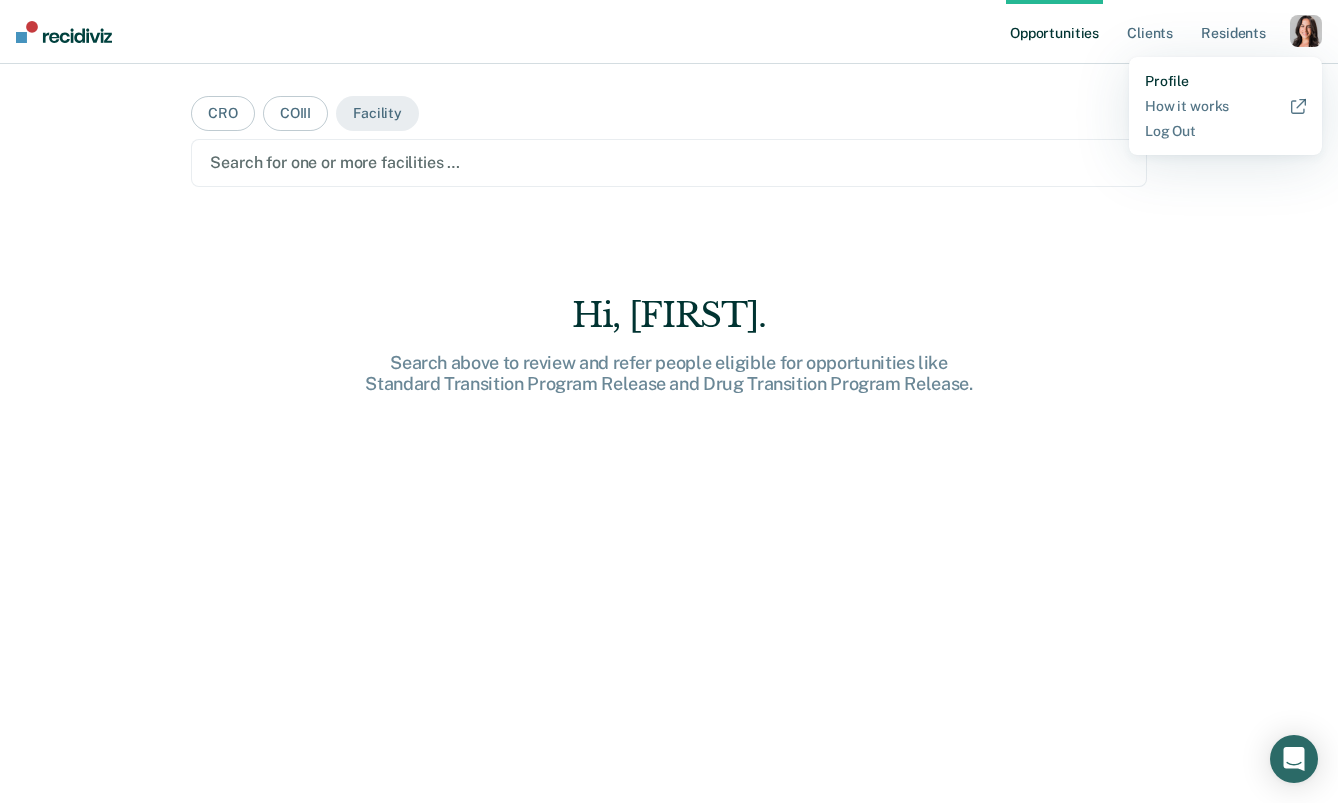 click on "Profile" at bounding box center (1225, 81) 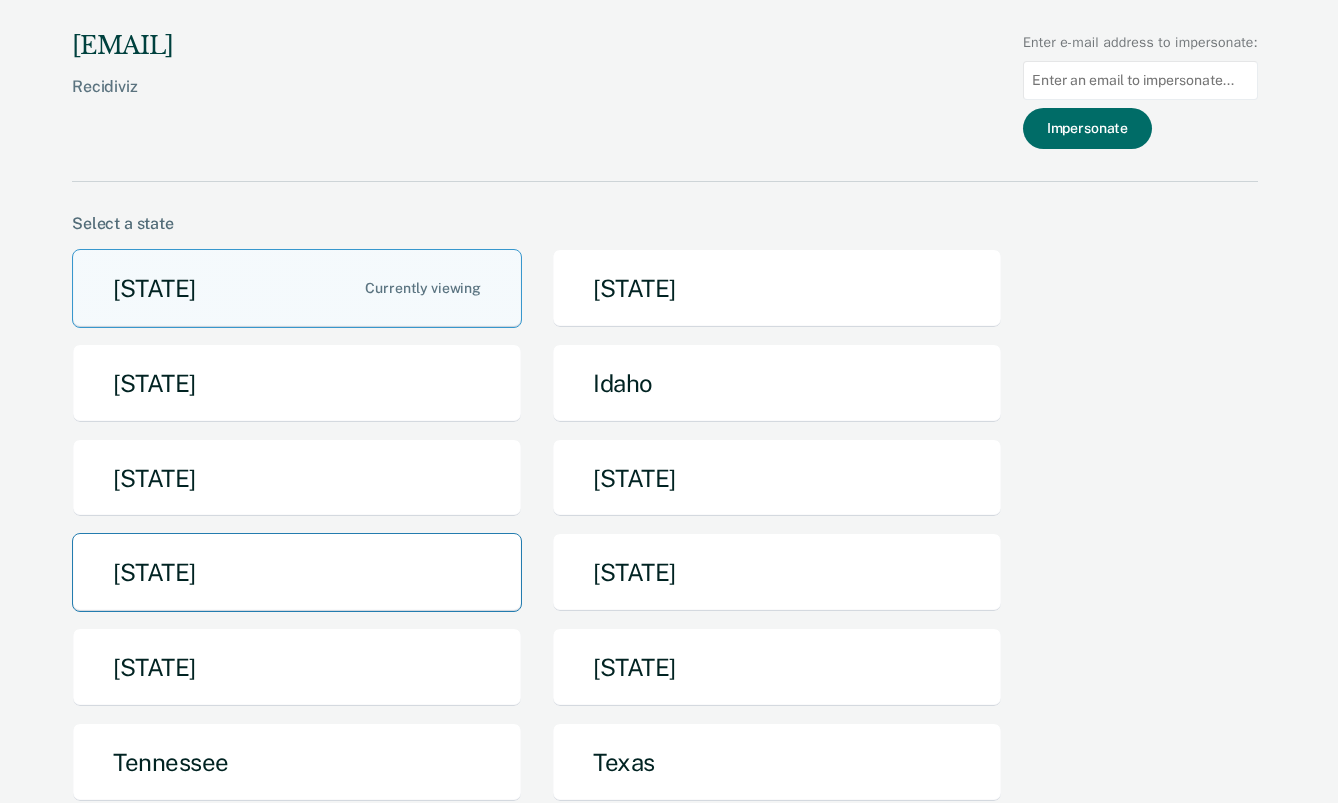 click on "Missouri" at bounding box center (297, 572) 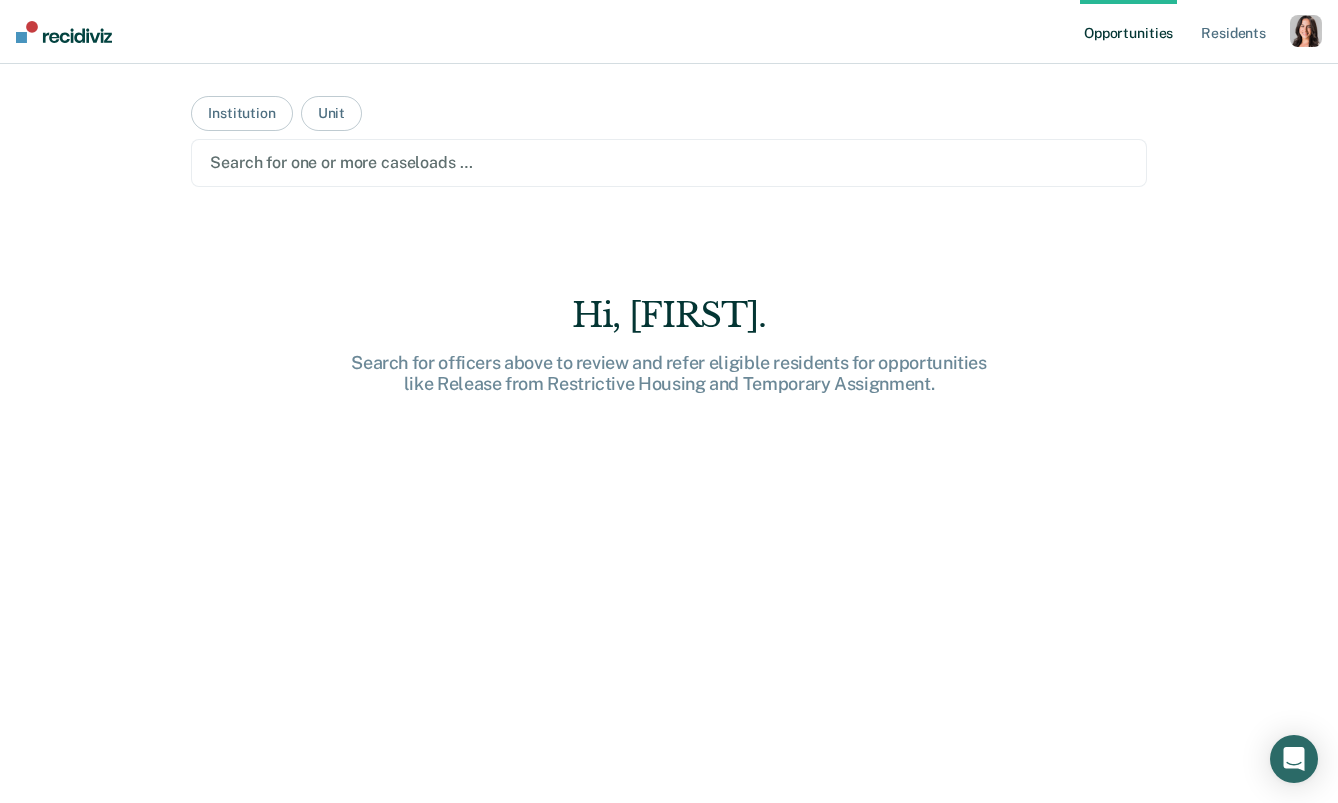 click at bounding box center (669, 162) 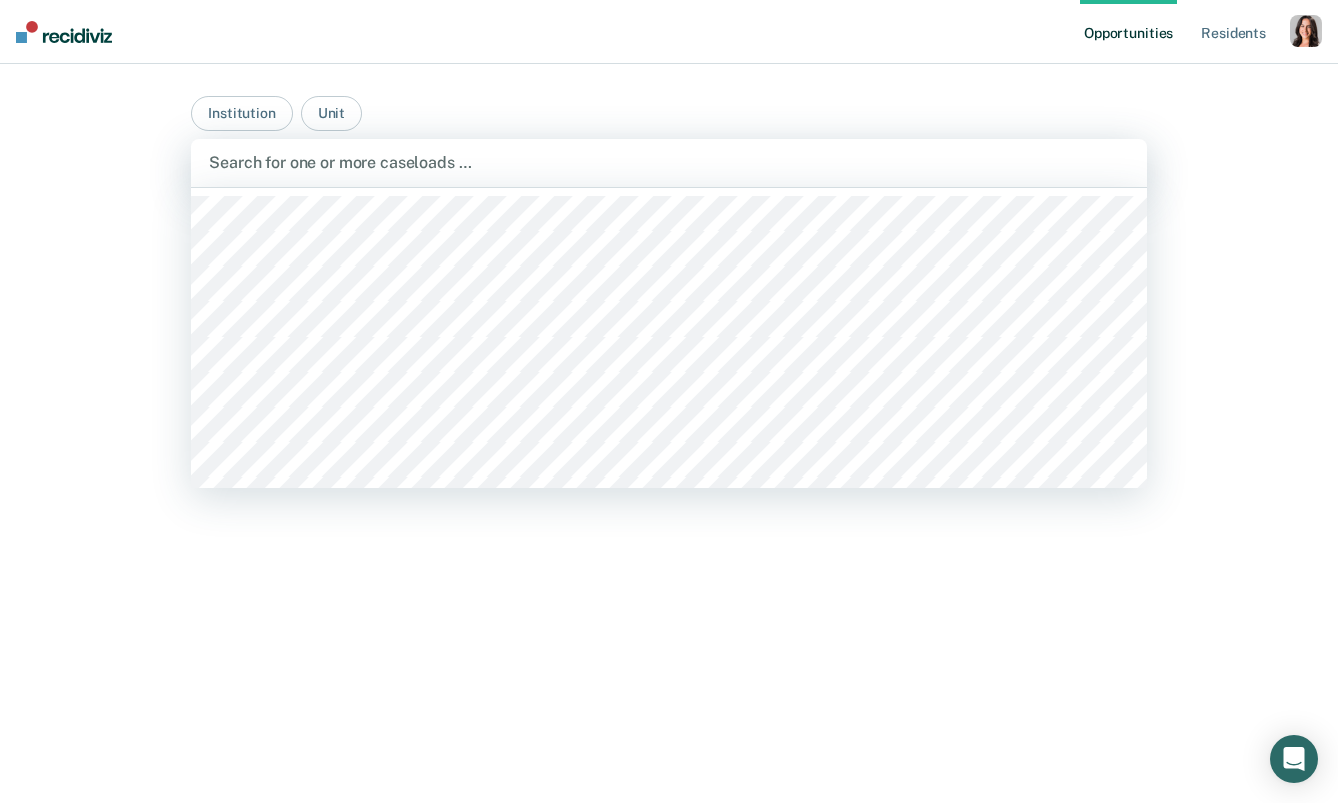 type on "a" 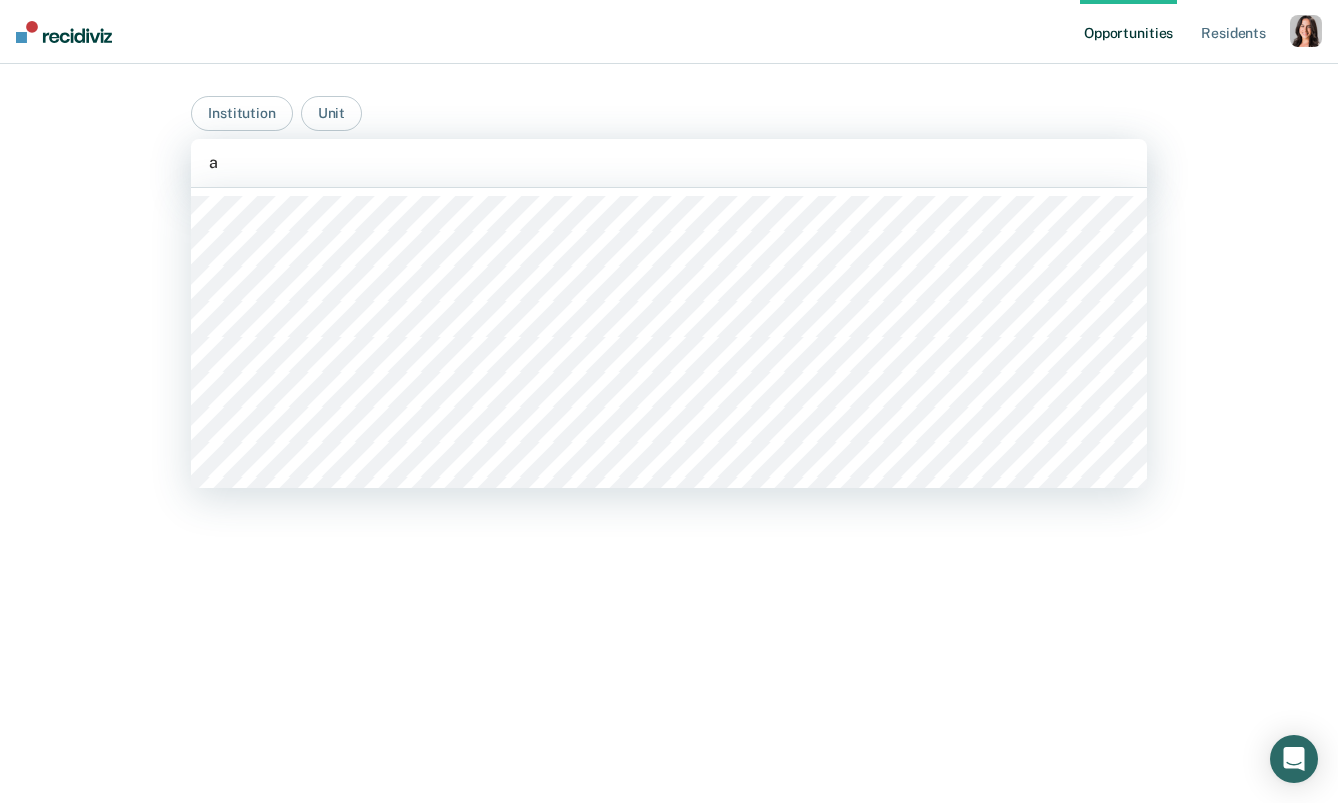 type 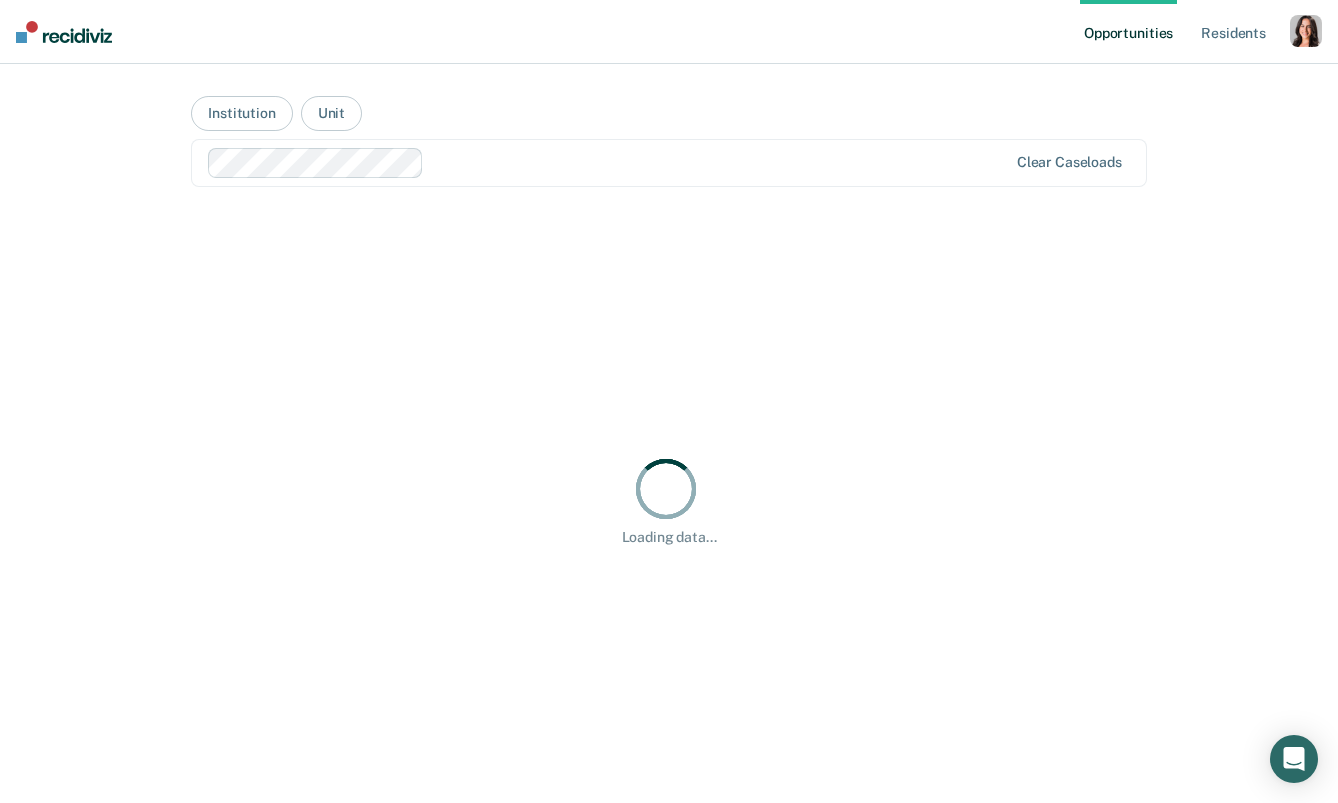 click on "Loading data..." at bounding box center [669, 500] 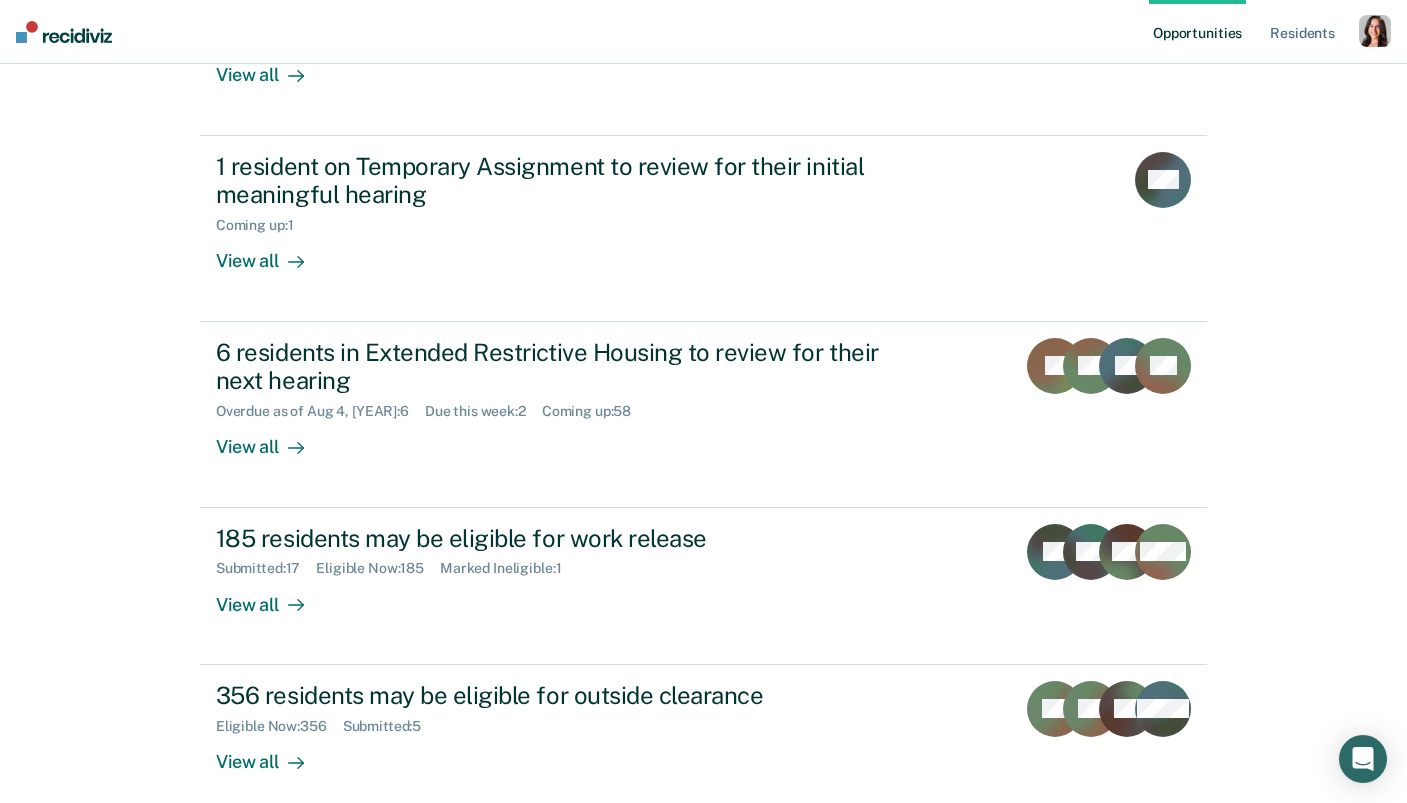 scroll, scrollTop: 462, scrollLeft: 0, axis: vertical 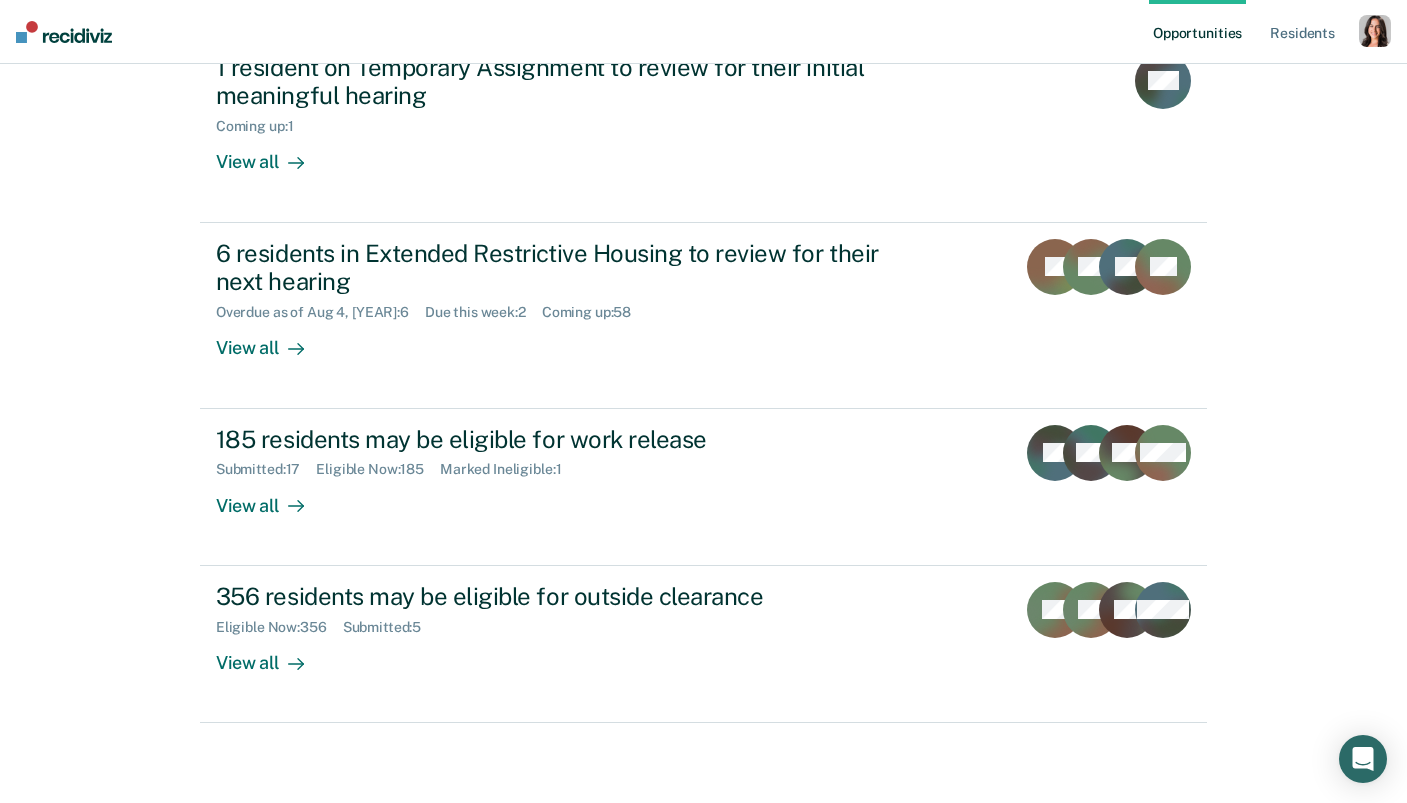 click at bounding box center [1375, 31] 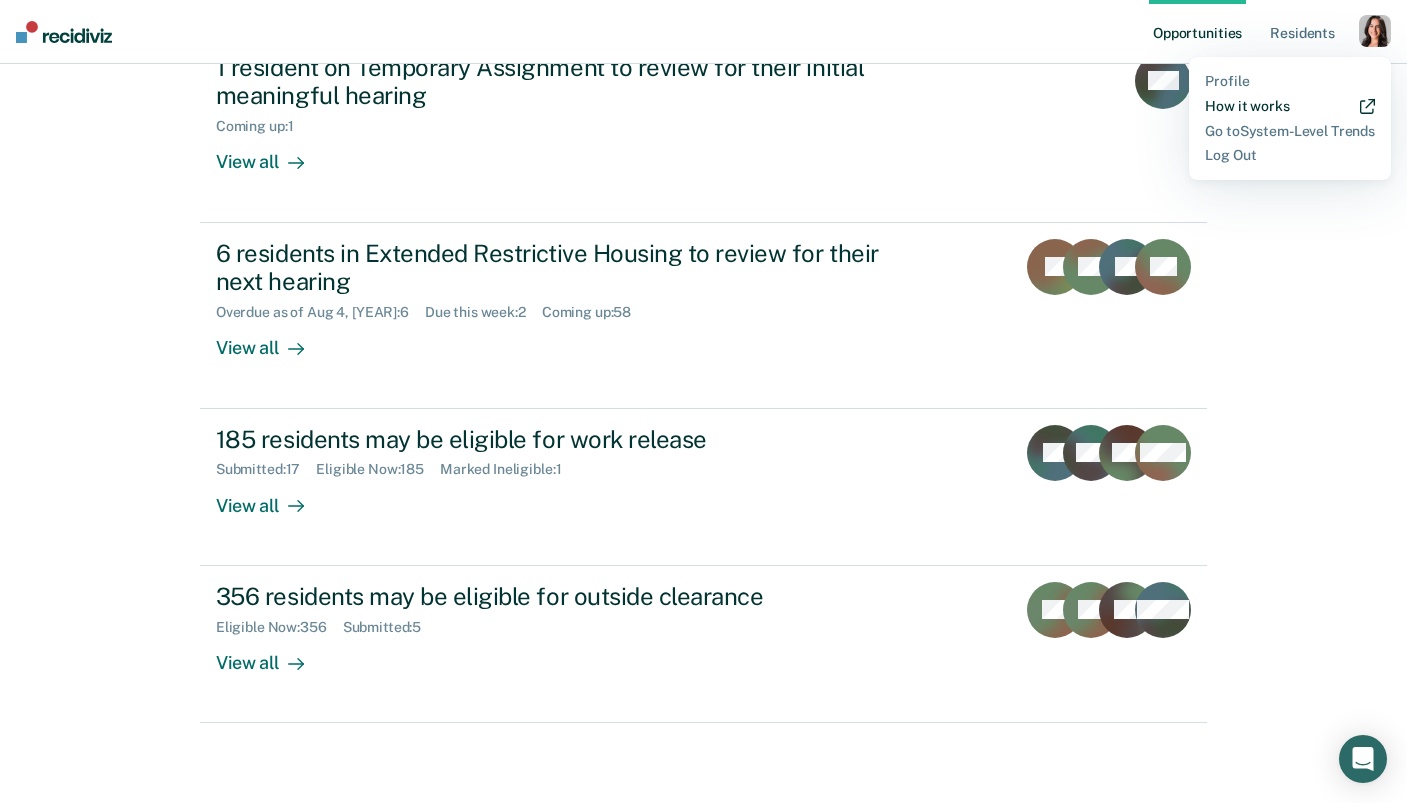 click on "How it works" at bounding box center (1290, 106) 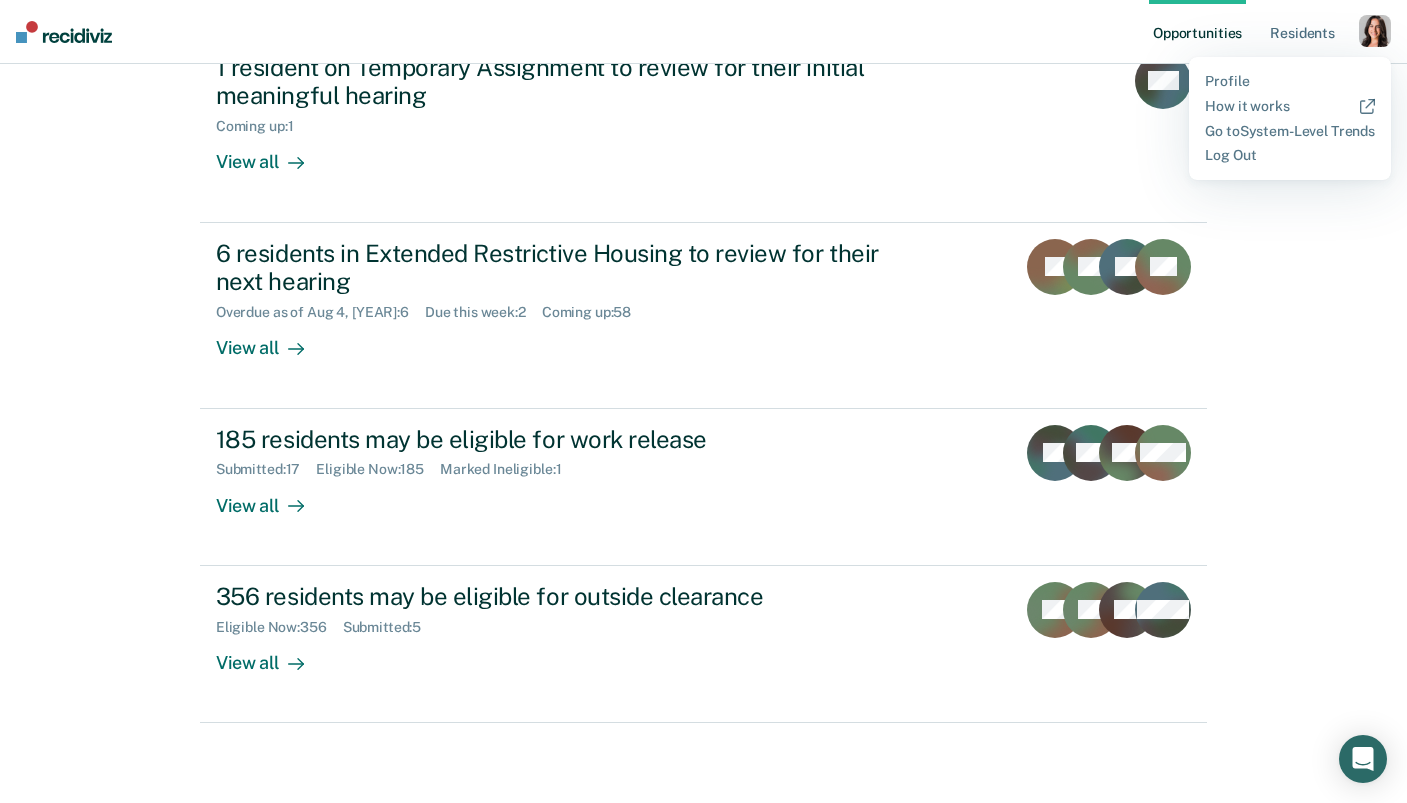 click on "Opportunities Resident s Profile How it works Go to  System-Level Trends Log Out Institution Unit Clear   caseloads Hi, Alyssa. We’ve found some outstanding items across 1 caseload 4 residents to review for release from Restrictive Housing Due this week :  4 Coming up :  22 View all   JS JB TP AH 1 resident on Temporary Assignment to review for their initial meaningful hearing Coming up :  1 View all   WK 6 residents in Extended Restrictive Housing to review for their next hearing Overdue as of Aug 4, 2025 :  6 Due this week :  2 Coming up :  58 View all   JS BH DP + 3 185 residents may be eligible for work release Submitted :  17 Eligible Now :  185 Marked Ineligible :  1 View all   EA MA MB + 182 356 residents may be eligible for outside clearance Eligible Now :  356 Submitted :  5 View all   CA CA DA + 353" at bounding box center (703, 170) 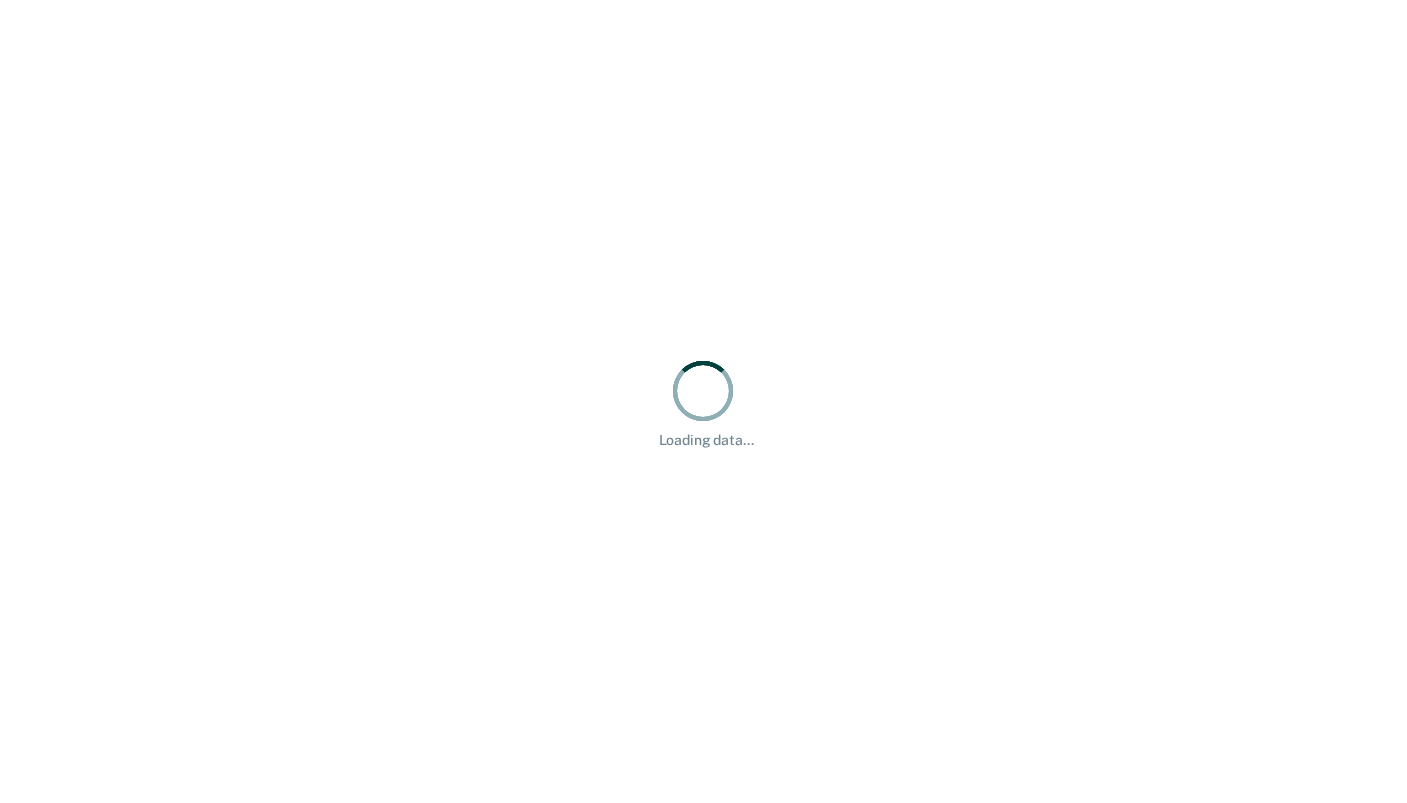 scroll, scrollTop: 0, scrollLeft: 0, axis: both 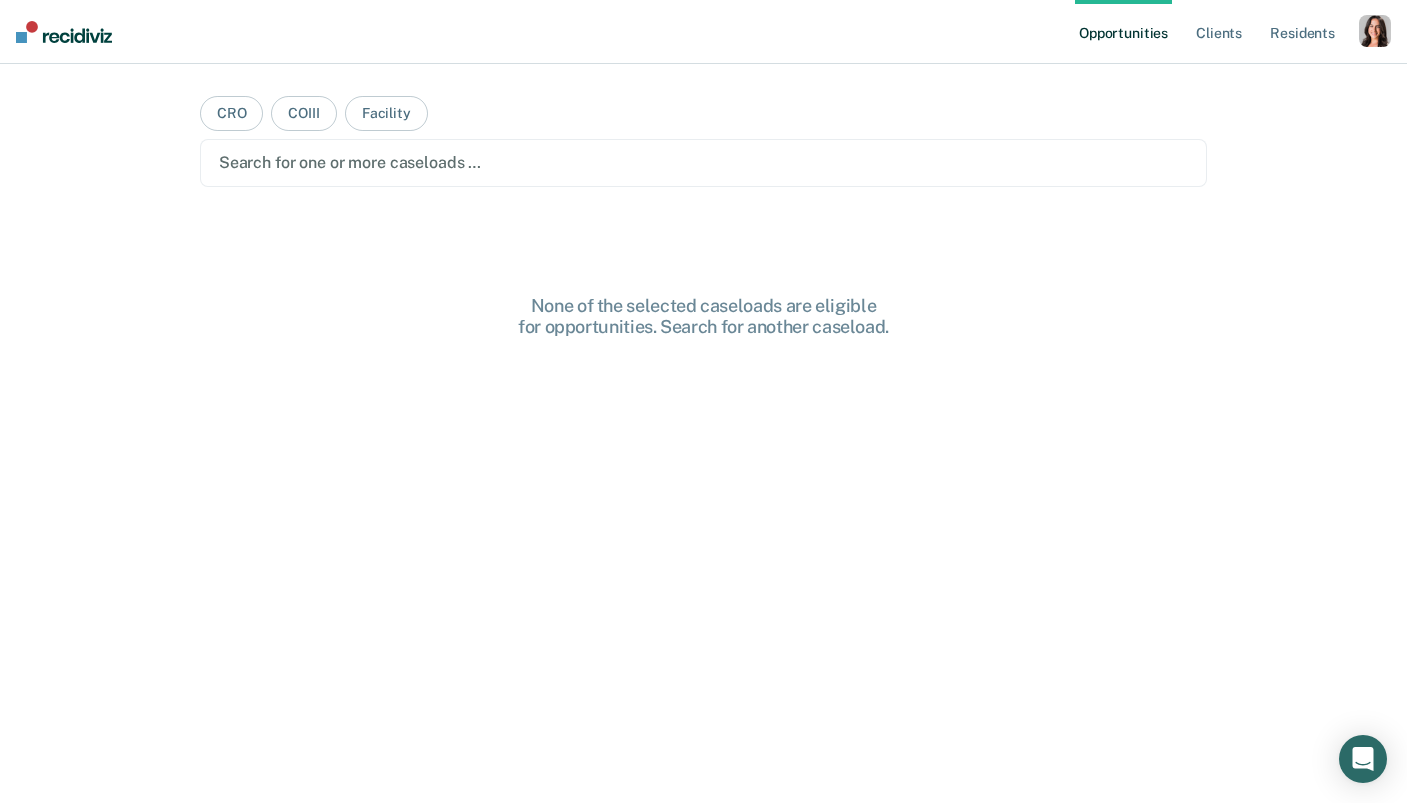 click at bounding box center [1375, 31] 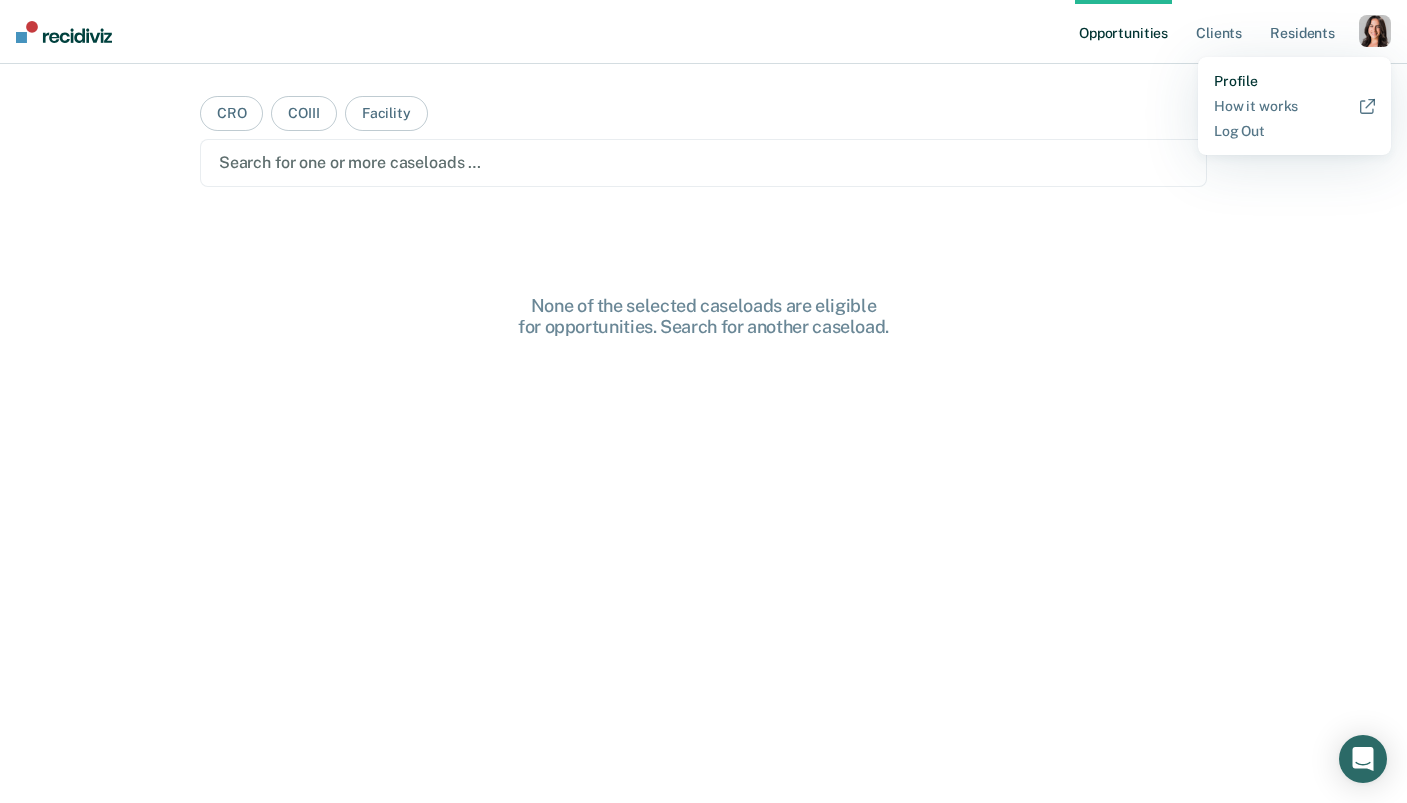 click on "Profile" at bounding box center (1294, 81) 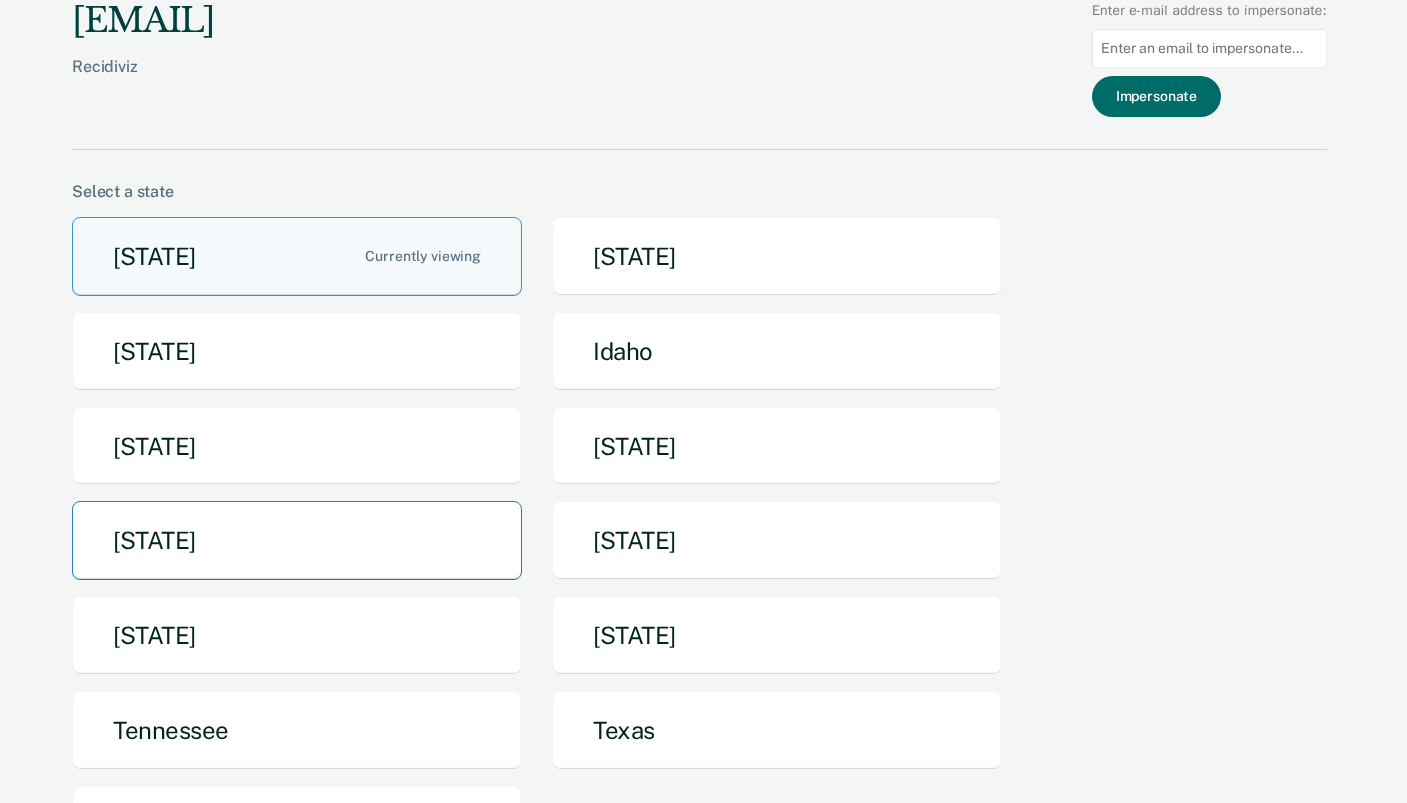 click on "[STATE]" at bounding box center [297, 540] 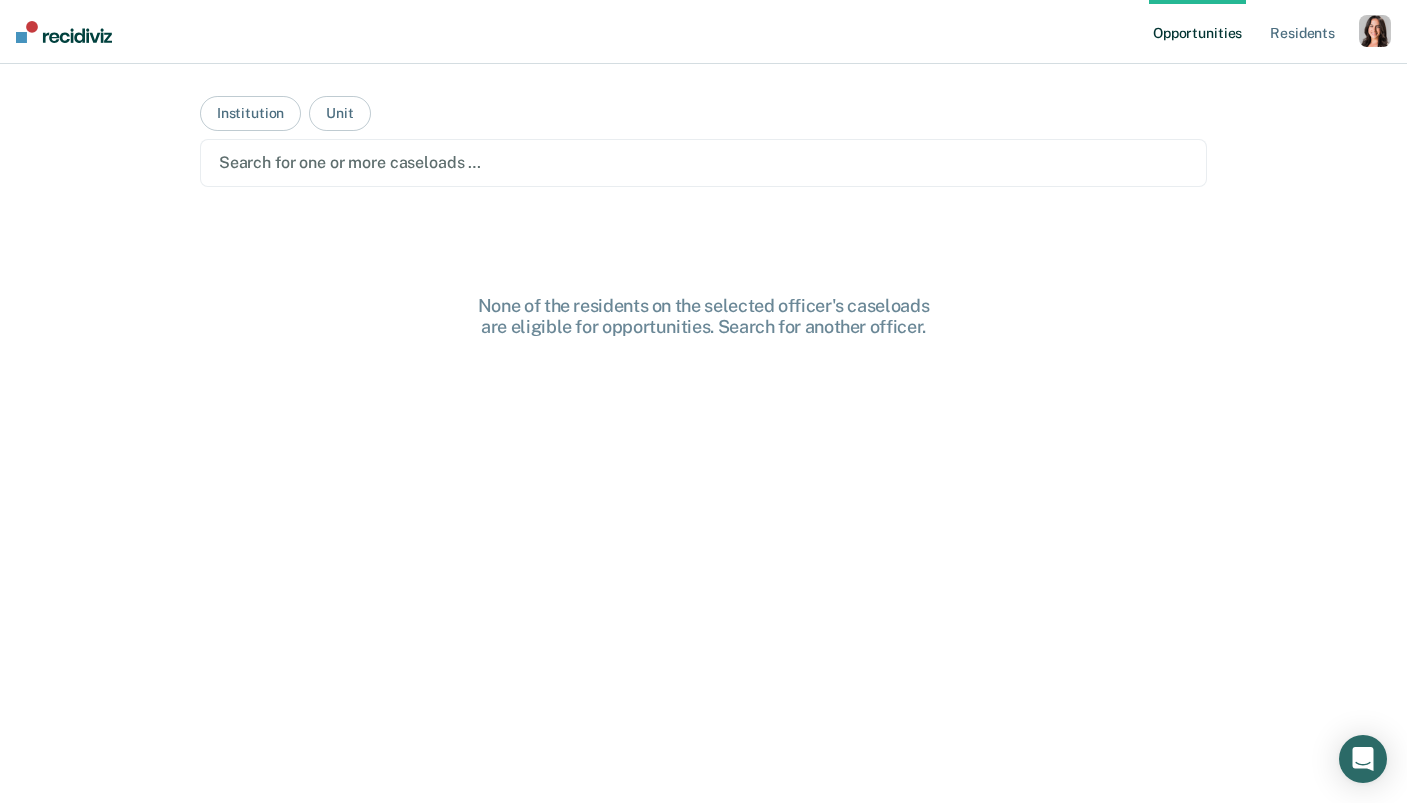 click on "Institutional risk score is" at bounding box center [1270, 32] 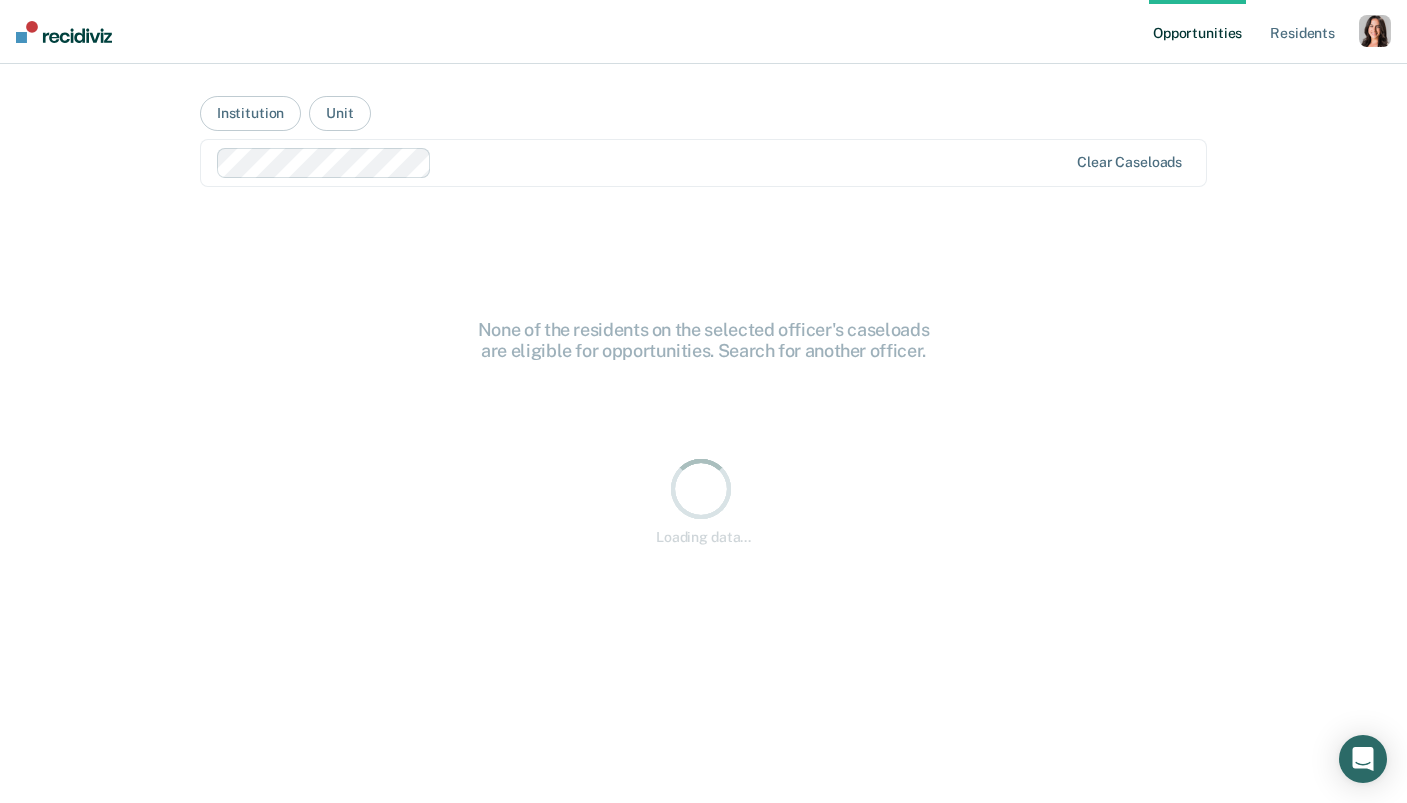 click at bounding box center (1375, 31) 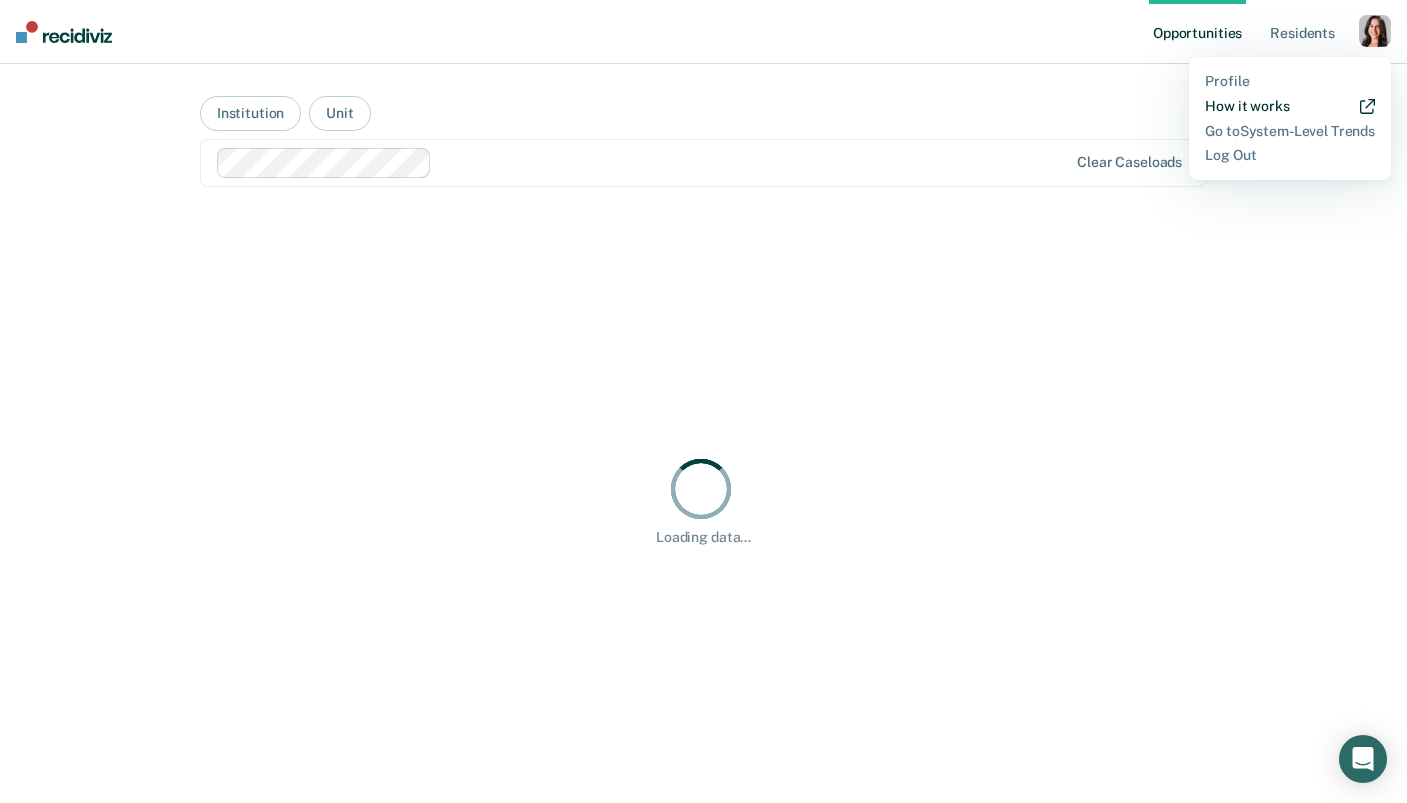 click on "How it works" at bounding box center [1290, 106] 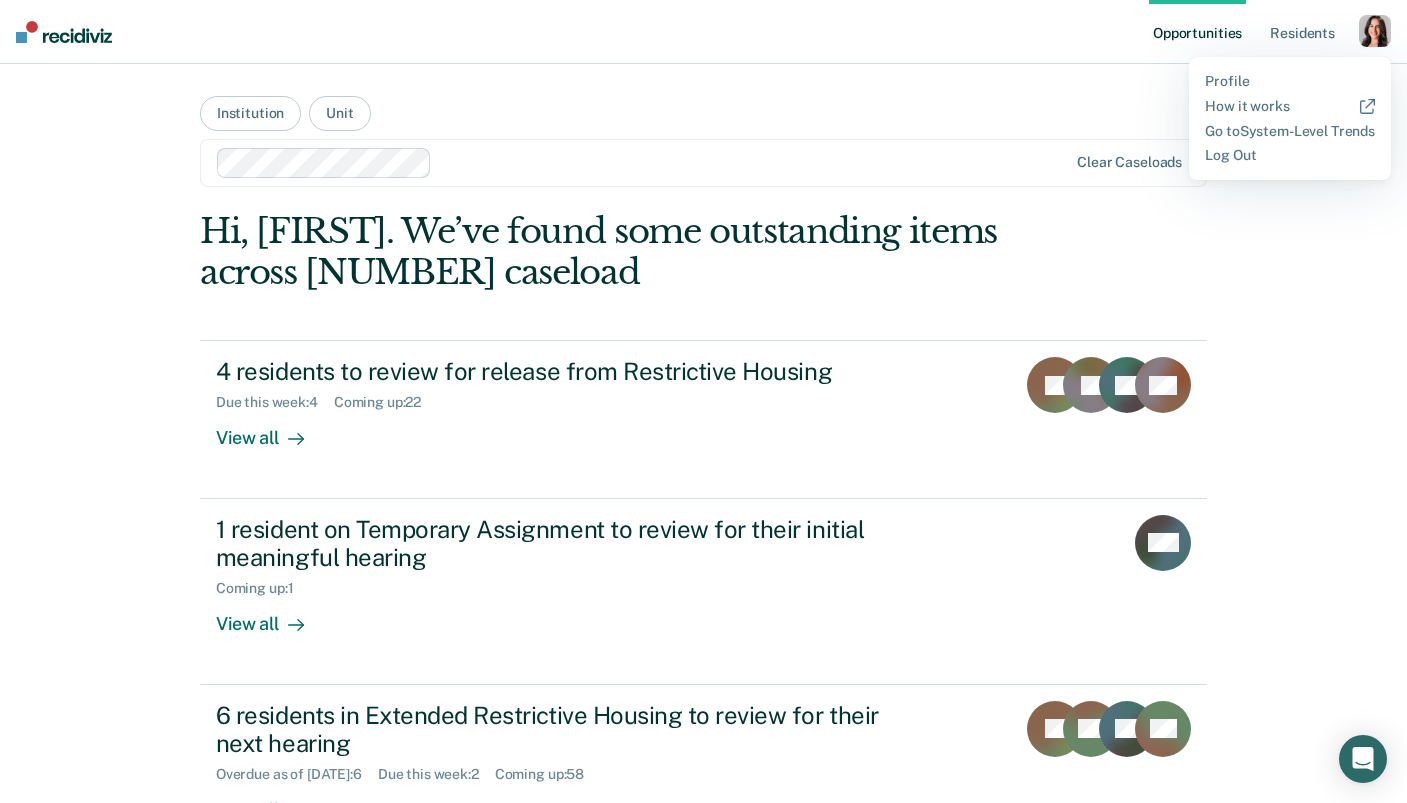 click on "Institutional Unit Clear caseloads Hi, [FIRST]. We’ve found some outstanding items across [NUMBER] caseload [NUMBER] residents to review for release from Restrictive Housing Due this week : [NUMBER] Coming up : [NUMBER] View all JS JB TP AH [NUMBER] resident on Temporary Assignment to review for their initial meaningful hearing Coming up : [NUMBER] View all WK [NUMBER] residents in Extended Restrictive Housing to review for their next hearing Overdue as of [DATE] : [NUMBER] Due this week : [NUMBER] Coming up : [NUMBER] View all JS BH DP + [NUMBER] [NUMBER] residents may be eligible for work release Submitted : [NUMBER] Eligible Now : [NUMBER] Marked Ineligible : [NUMBER] View all EA MA MB + [NUMBER] [NUMBER] residents may be eligible for outside clearance Eligible Now : [NUMBER] Submitted : [NUMBER] View all CA CA DA + [NUMBER]" at bounding box center (703, 640) 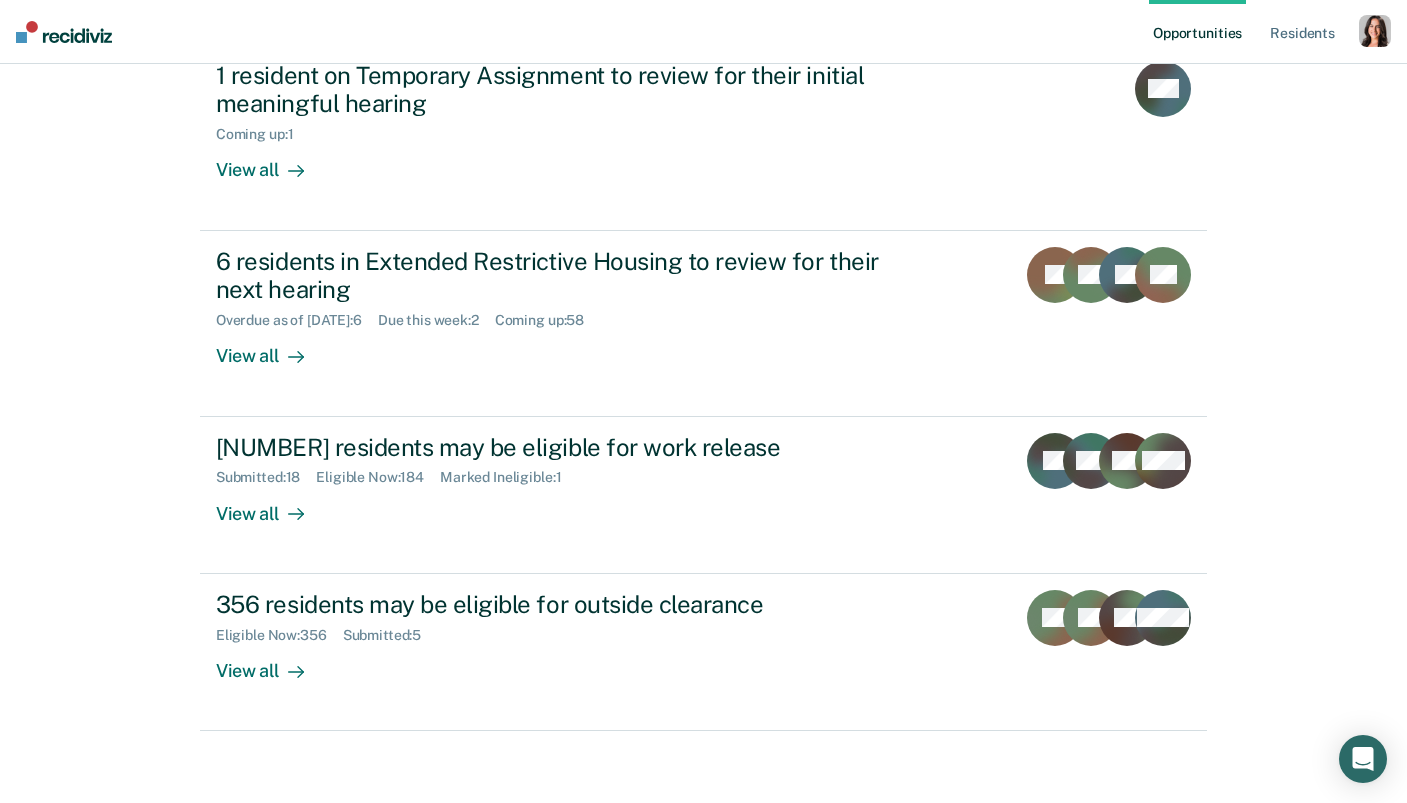 scroll, scrollTop: 462, scrollLeft: 0, axis: vertical 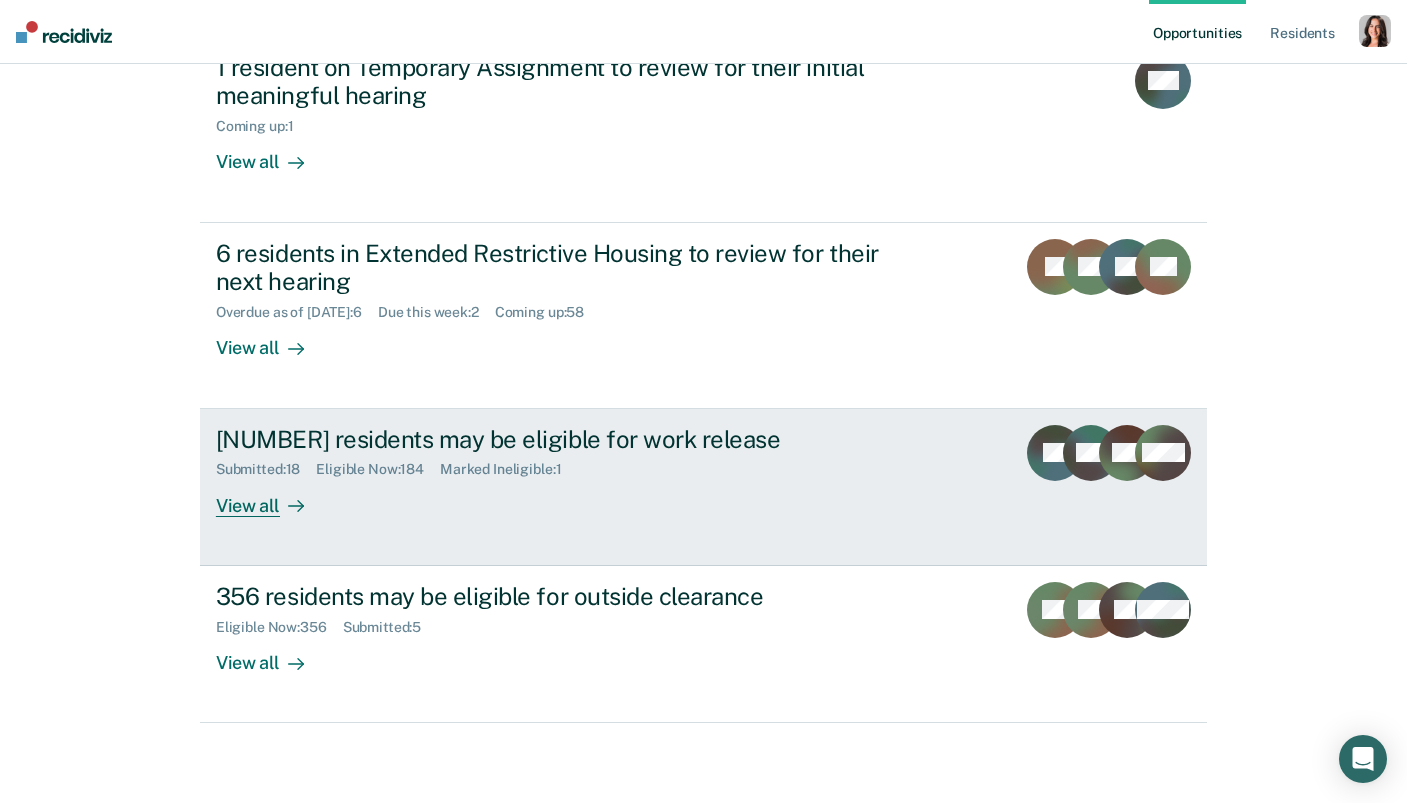 click on "[NUMBER] residents may be eligible for work release Submitted : [NUMBER] Eligible Now : [NUMBER] Marked Ineligible : [NUMBER] View all EA MA MB + [NUMBER]" at bounding box center [703, 487] 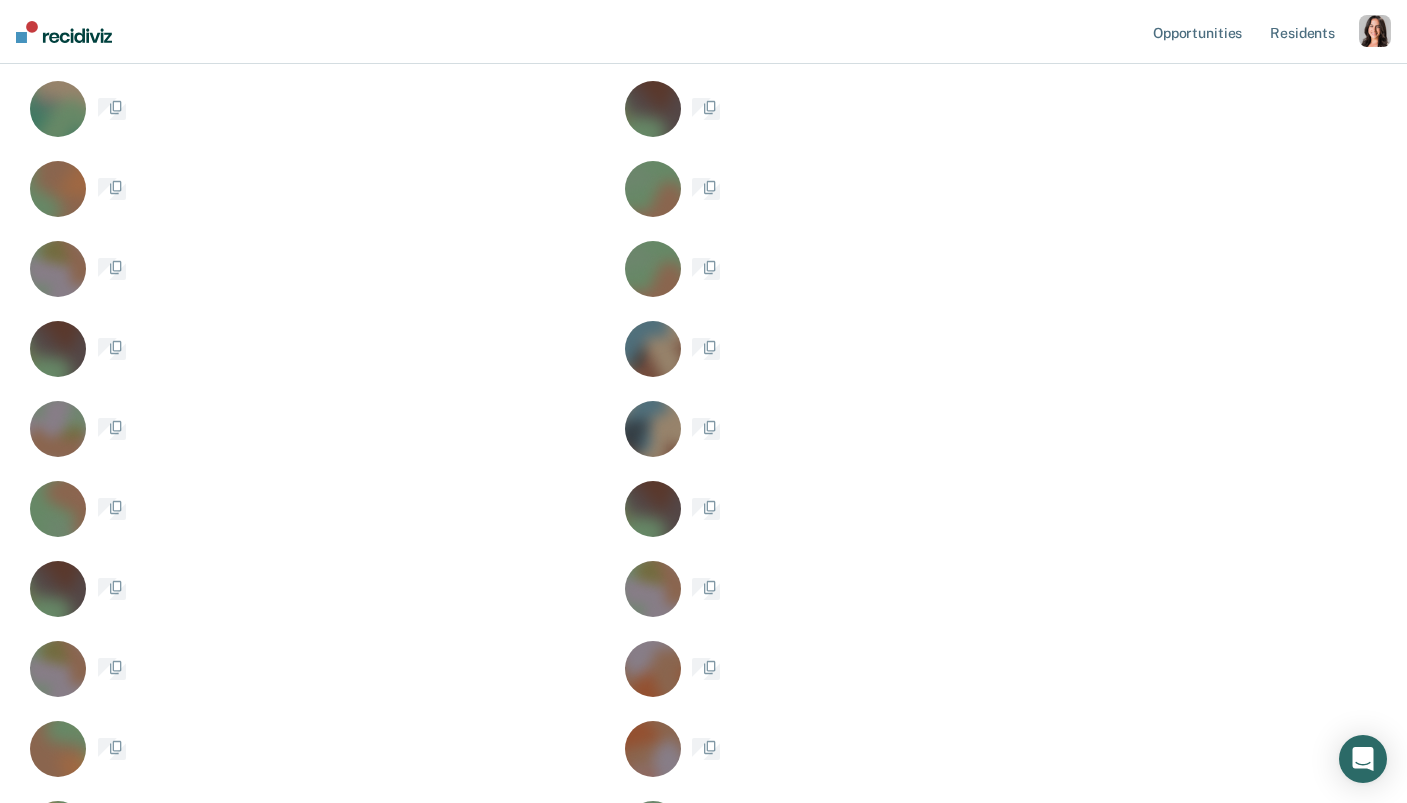 scroll, scrollTop: 0, scrollLeft: 0, axis: both 